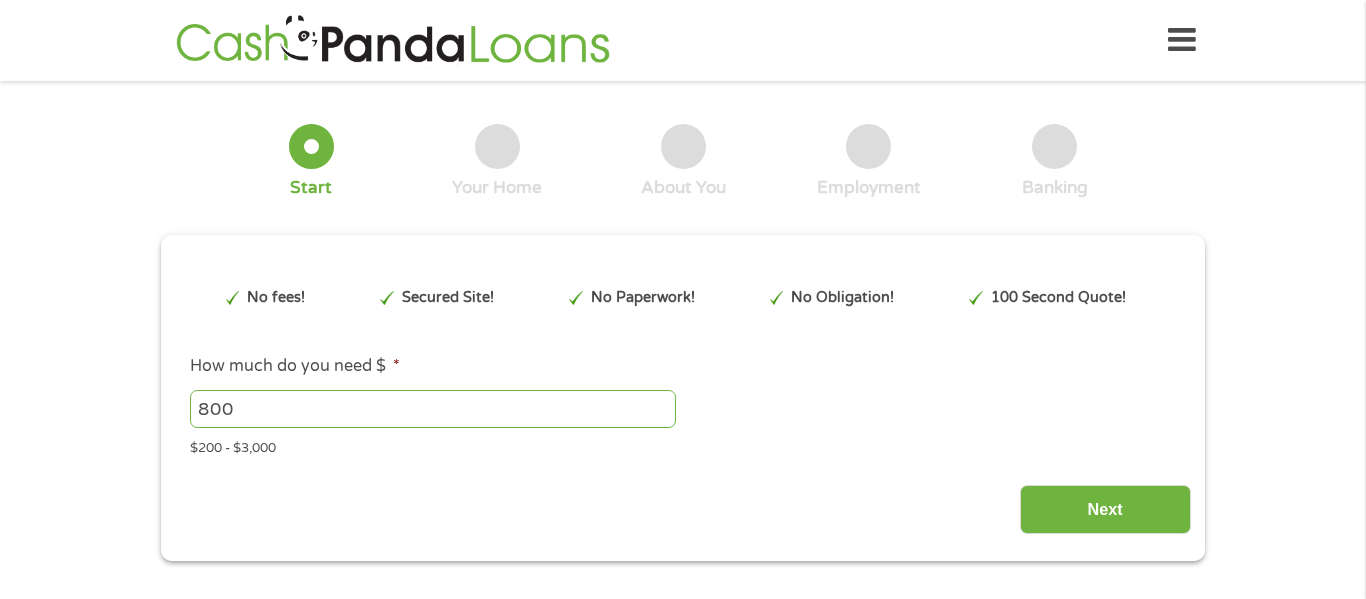 scroll, scrollTop: 0, scrollLeft: 0, axis: both 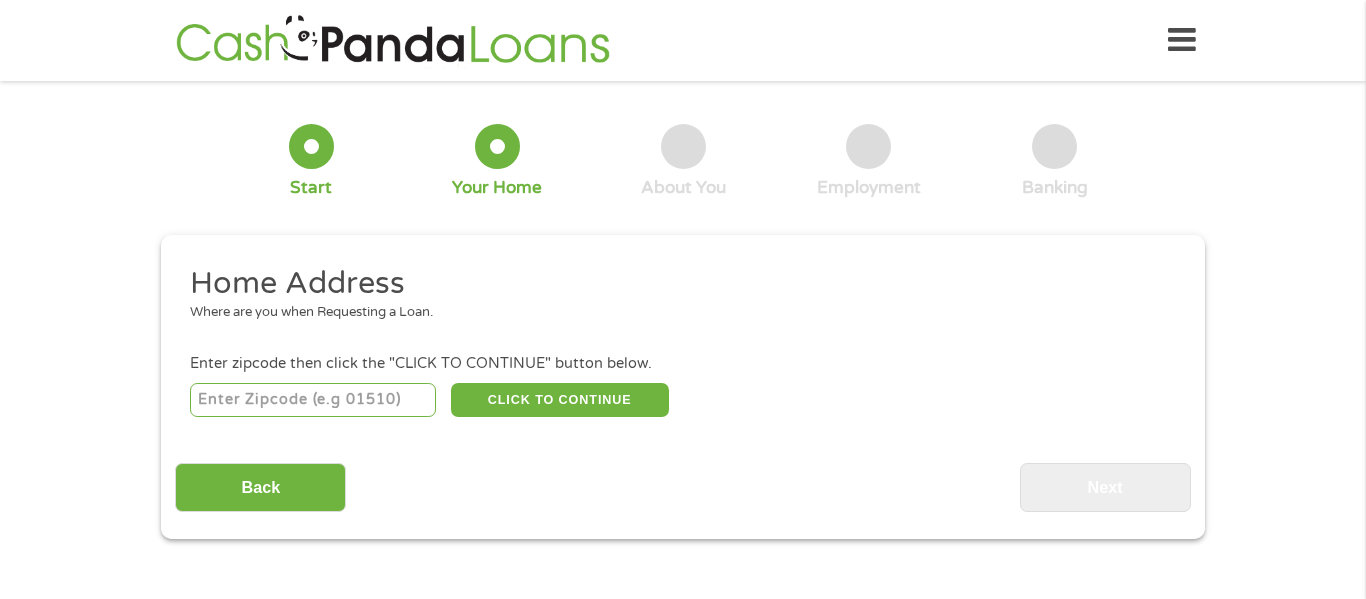 click at bounding box center (313, 400) 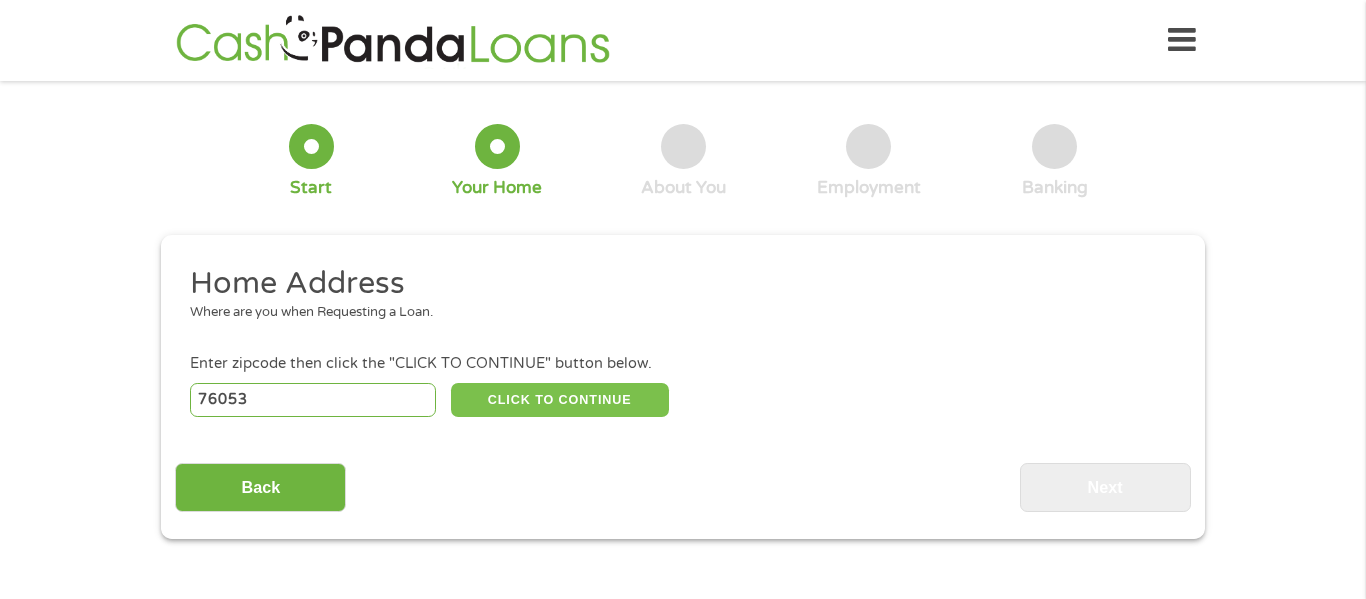 type on "76053" 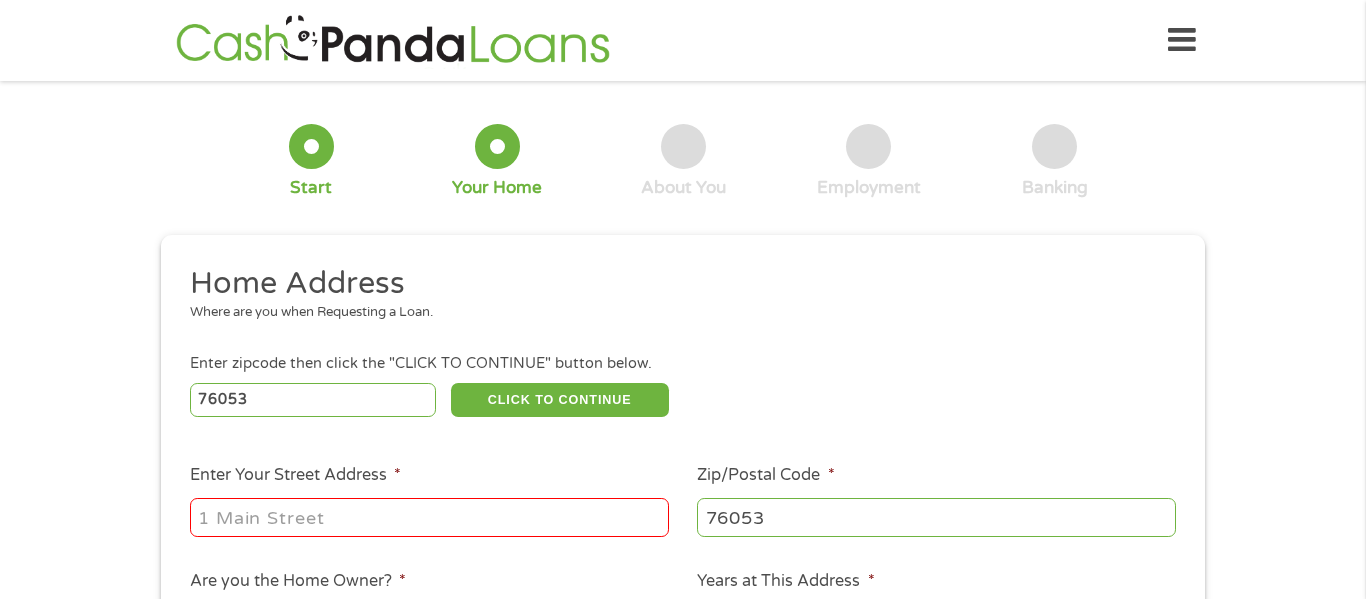 click on "Enter Your Street Address *" at bounding box center [429, 517] 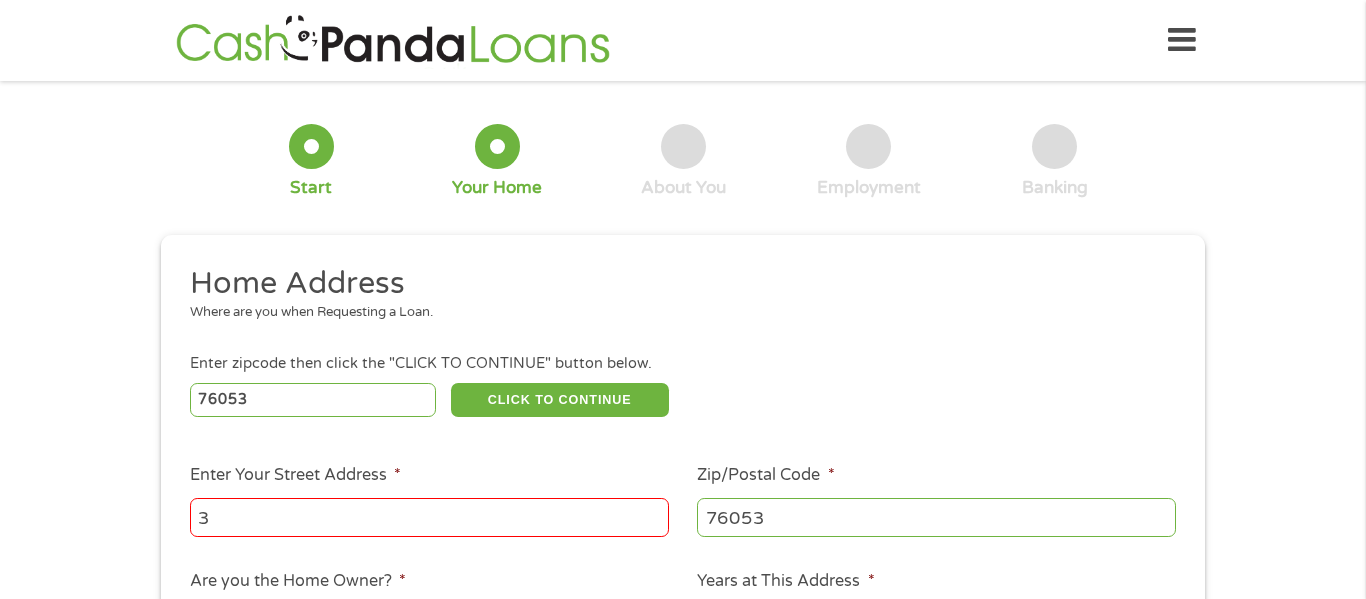 click on "3" at bounding box center (429, 517) 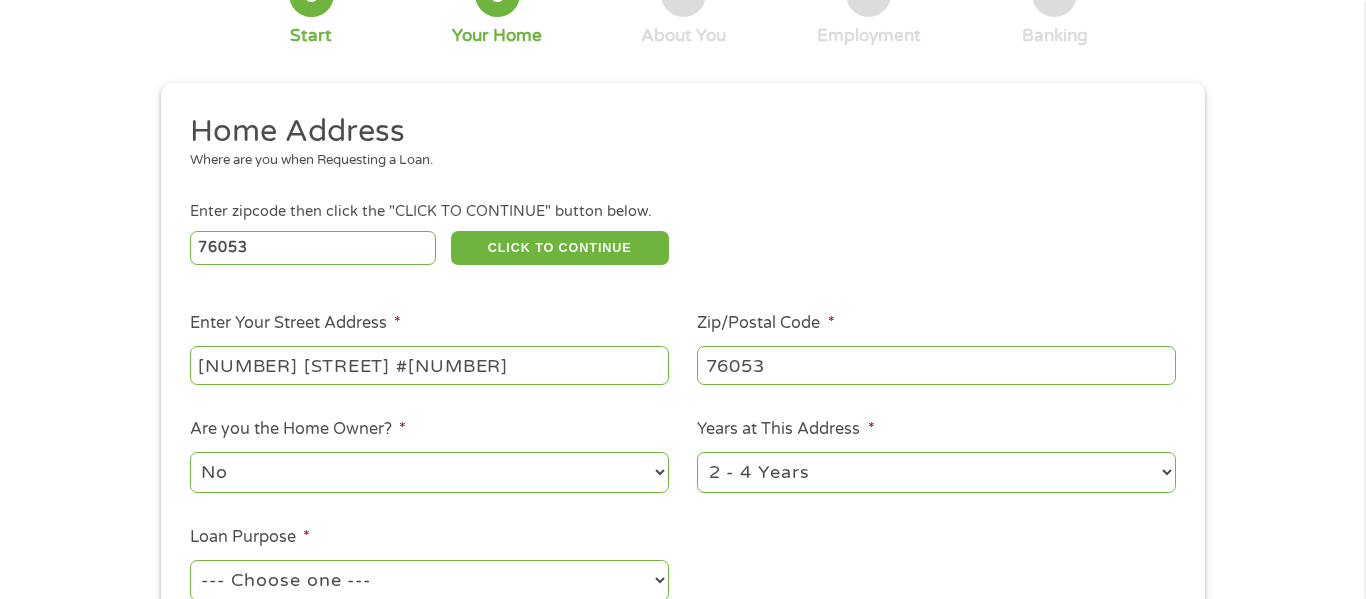 scroll, scrollTop: 181, scrollLeft: 0, axis: vertical 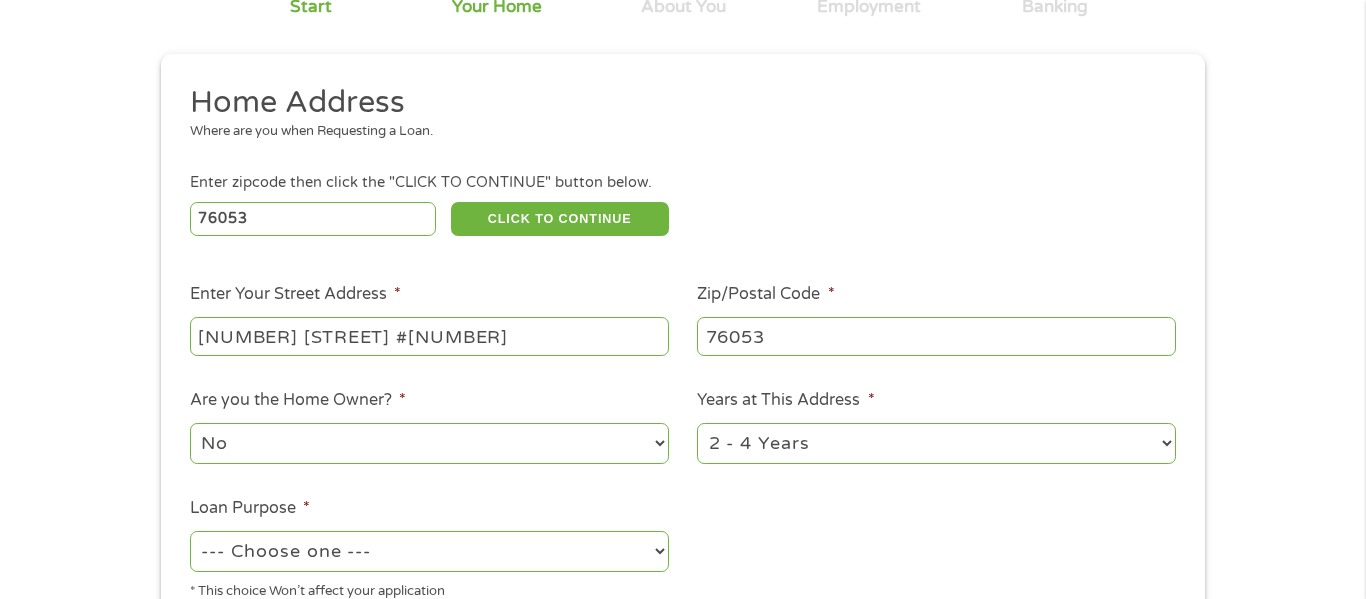 type on "[NUMBER] [STREET] #[NUMBER]" 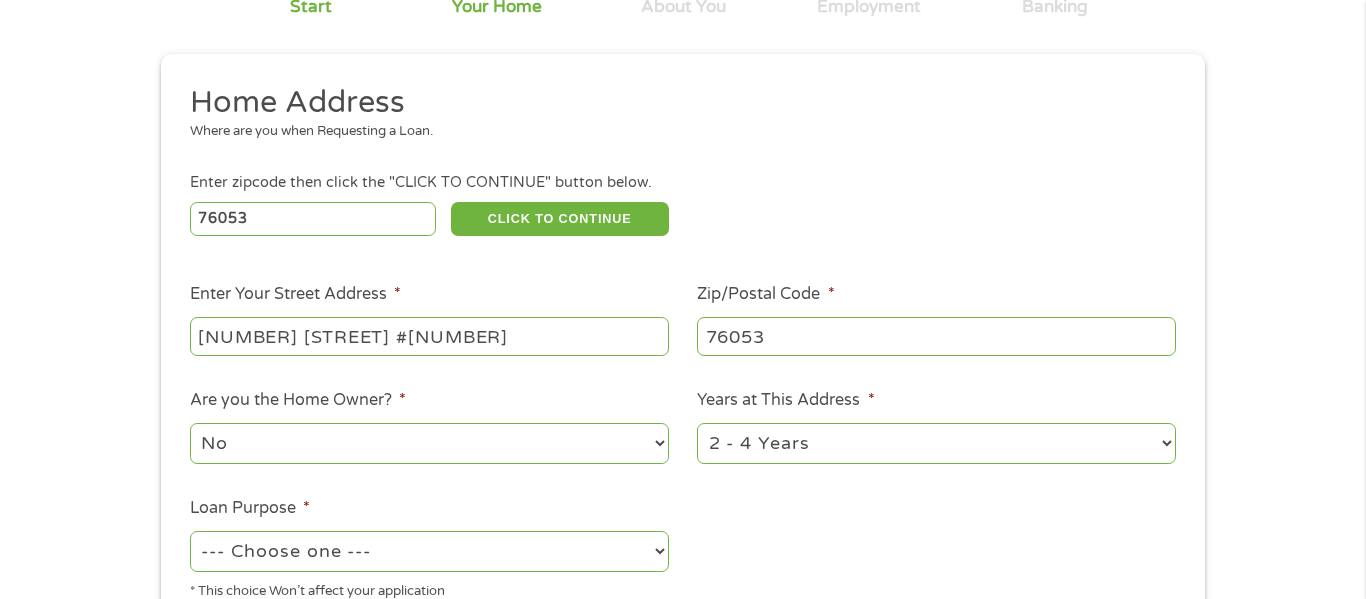 click on "No Yes" at bounding box center [429, 443] 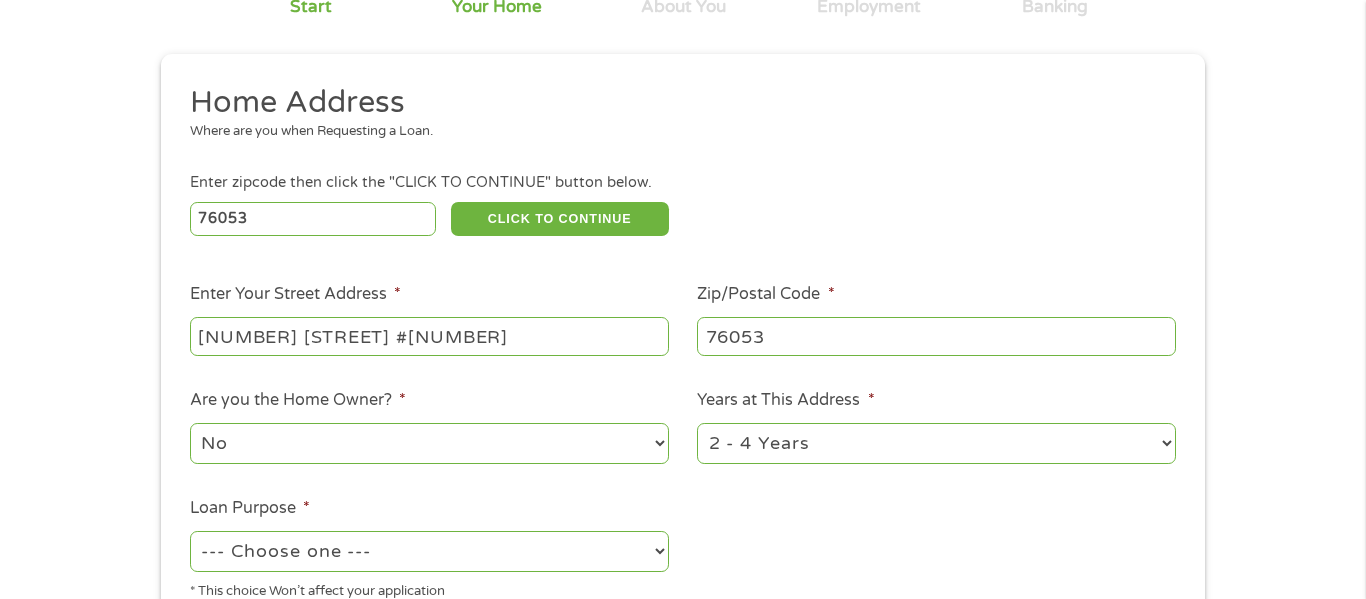 select on "yes" 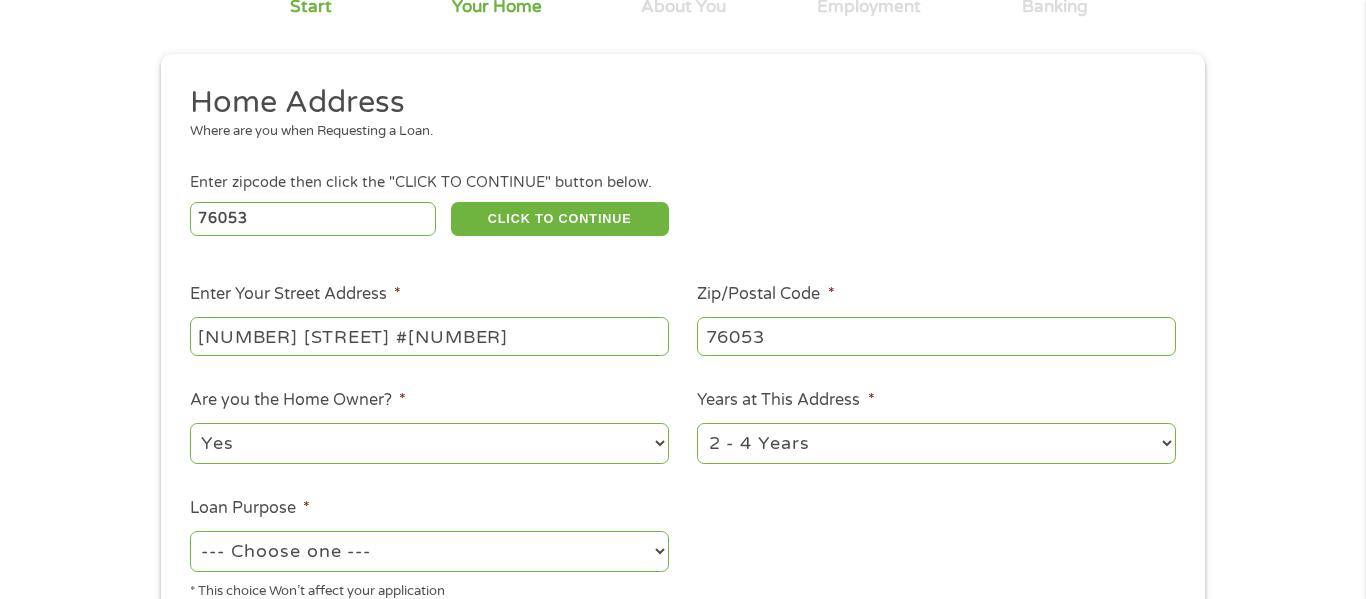 click on "No Yes" at bounding box center (429, 443) 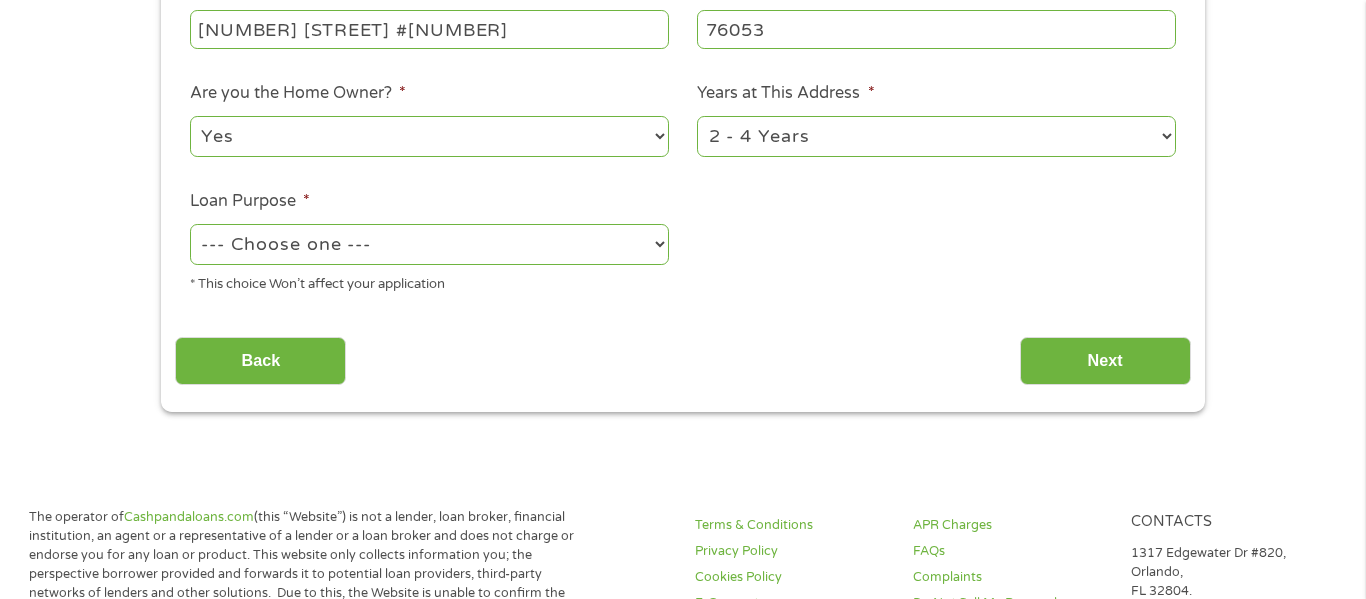 scroll, scrollTop: 493, scrollLeft: 0, axis: vertical 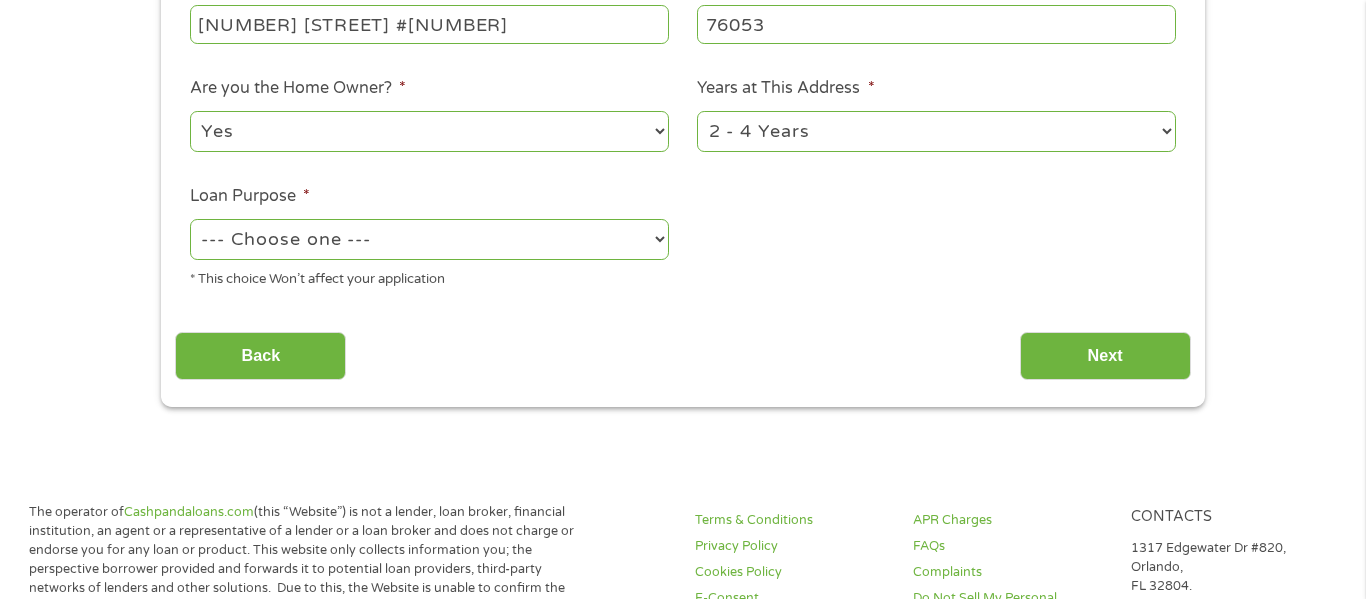 click on "--- Choose one --- Pay Bills Debt Consolidation Home Improvement Major Purchase Car Loan Short Term Cash Medical Expenses Other" at bounding box center [429, 239] 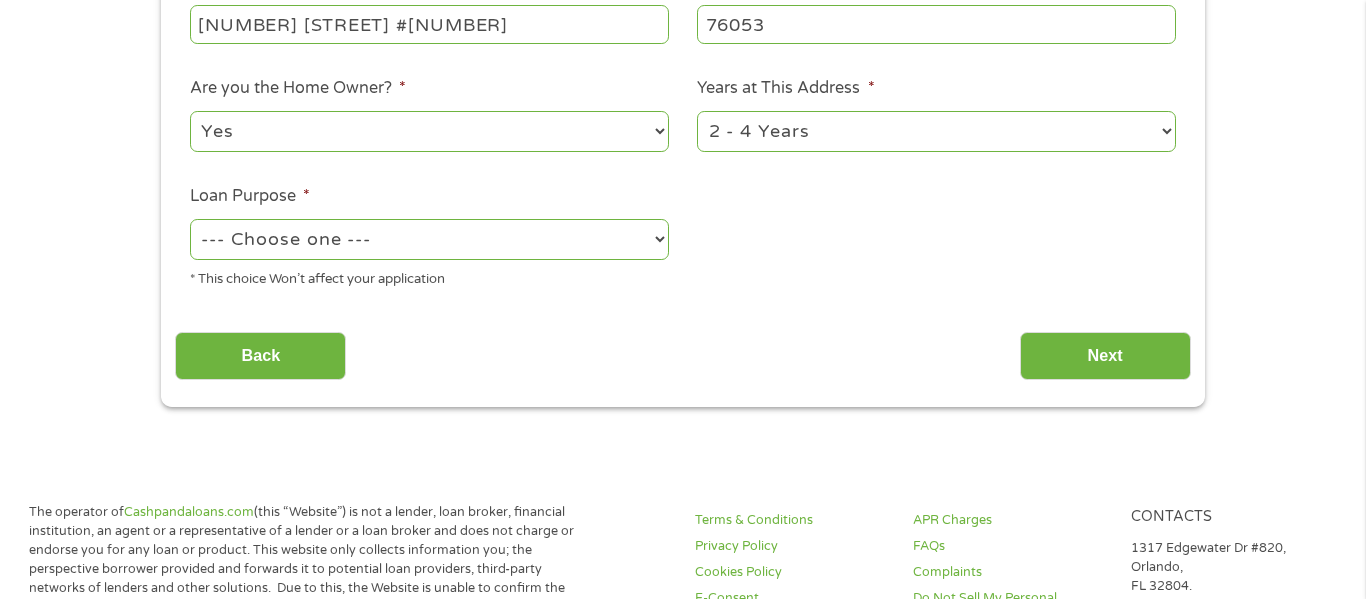 select on "paybills" 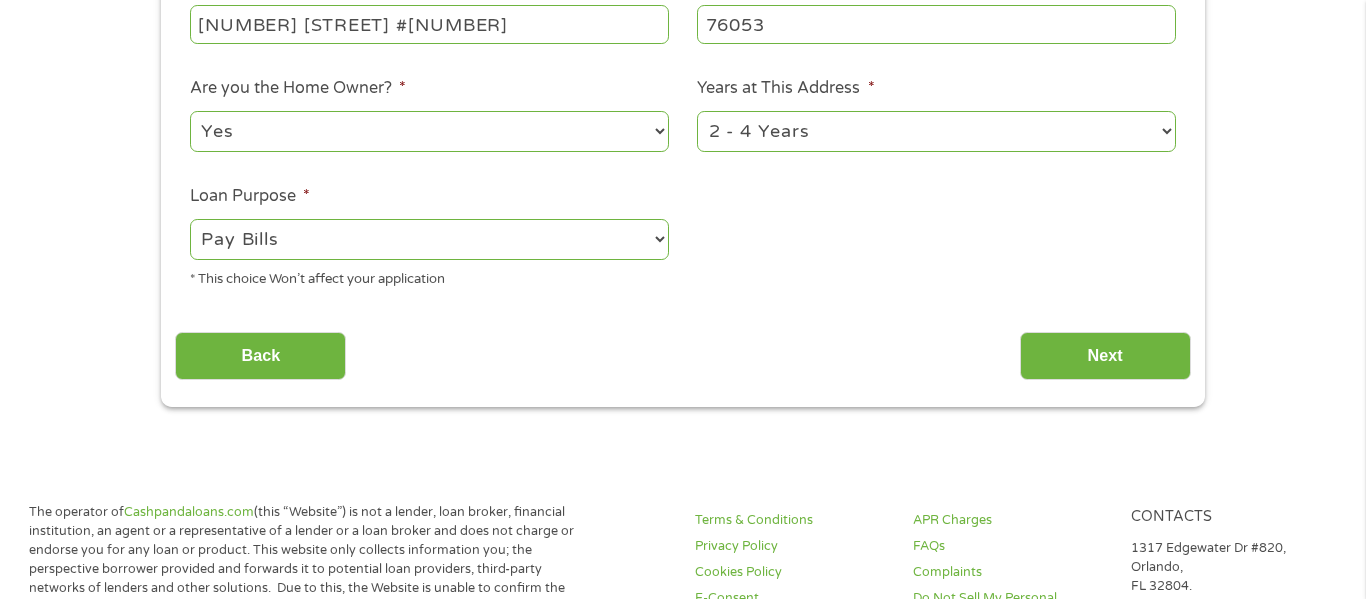 click on "--- Choose one --- Pay Bills Debt Consolidation Home Improvement Major Purchase Car Loan Short Term Cash Medical Expenses Other" at bounding box center [429, 239] 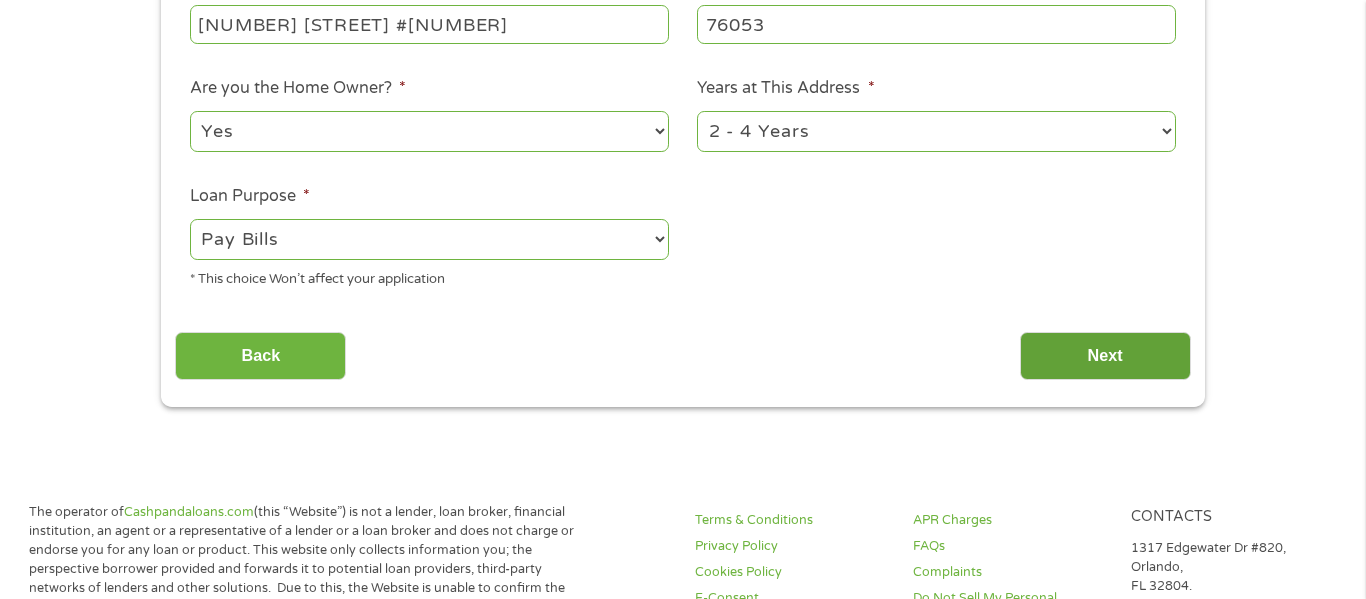 click on "Next" at bounding box center [1105, 356] 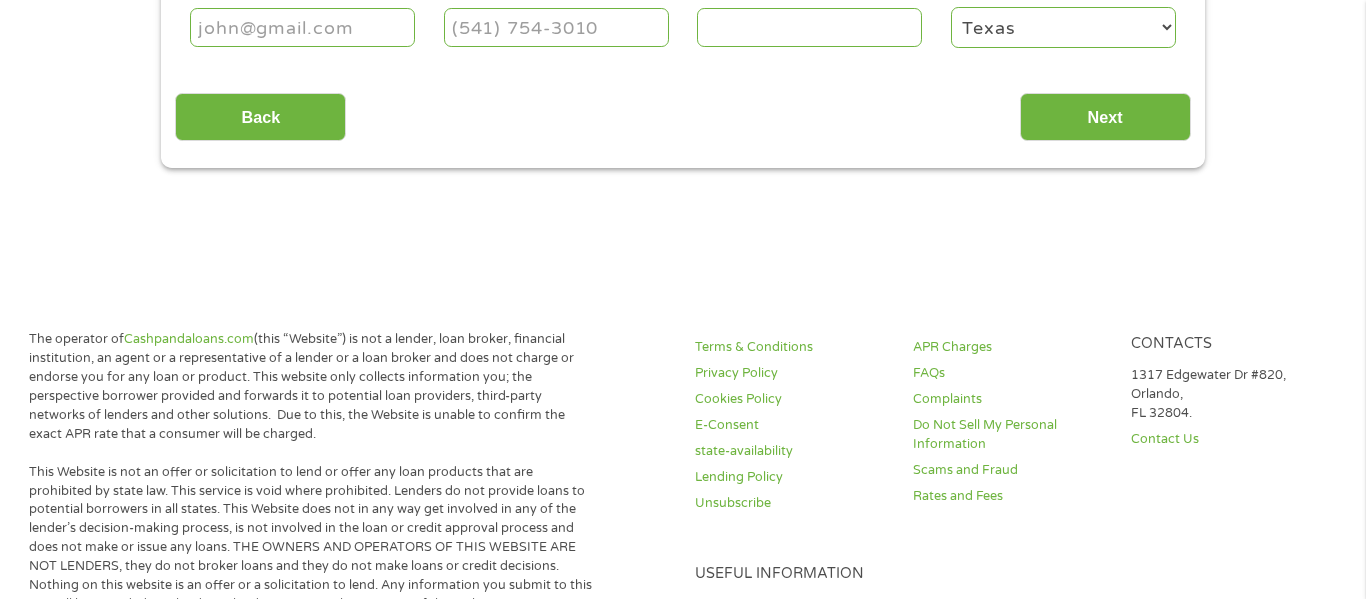 scroll, scrollTop: 80, scrollLeft: 0, axis: vertical 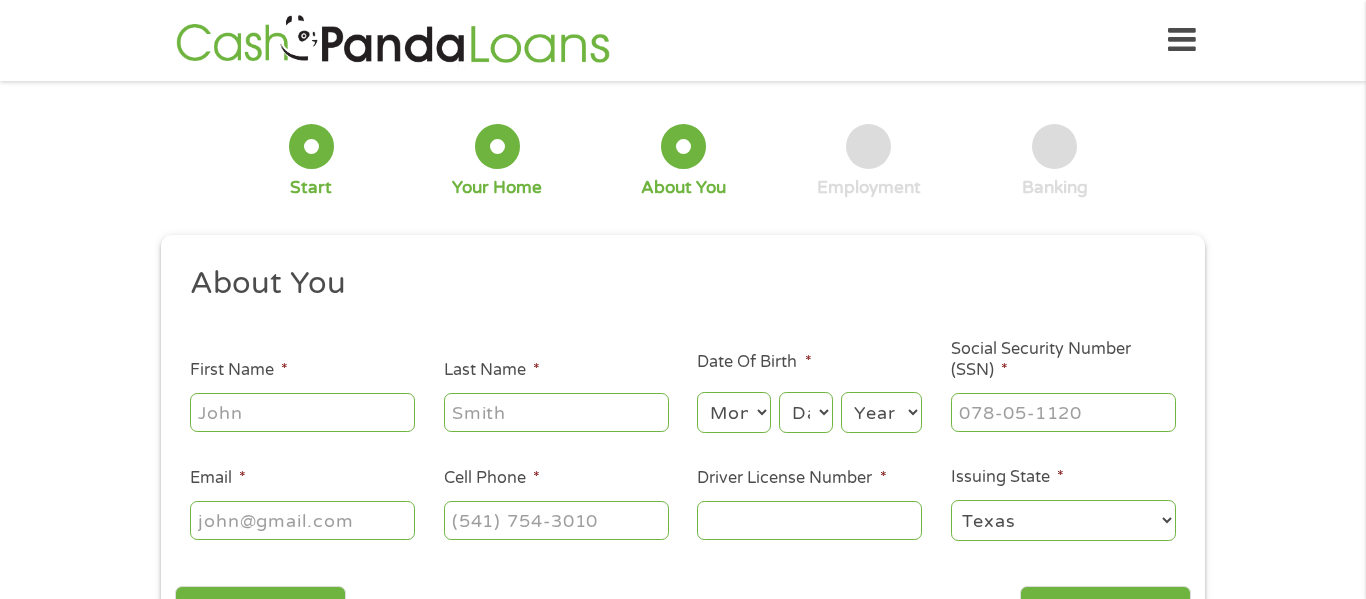 click on "First Name *" at bounding box center (302, 412) 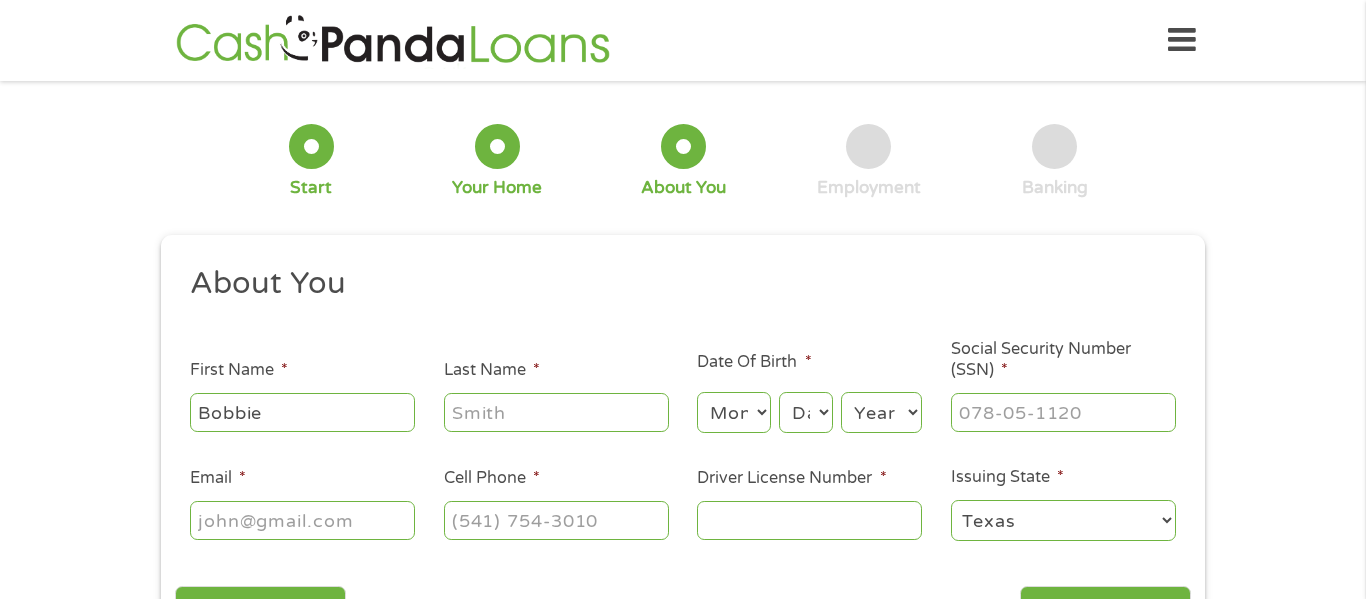 type on "Bobbie" 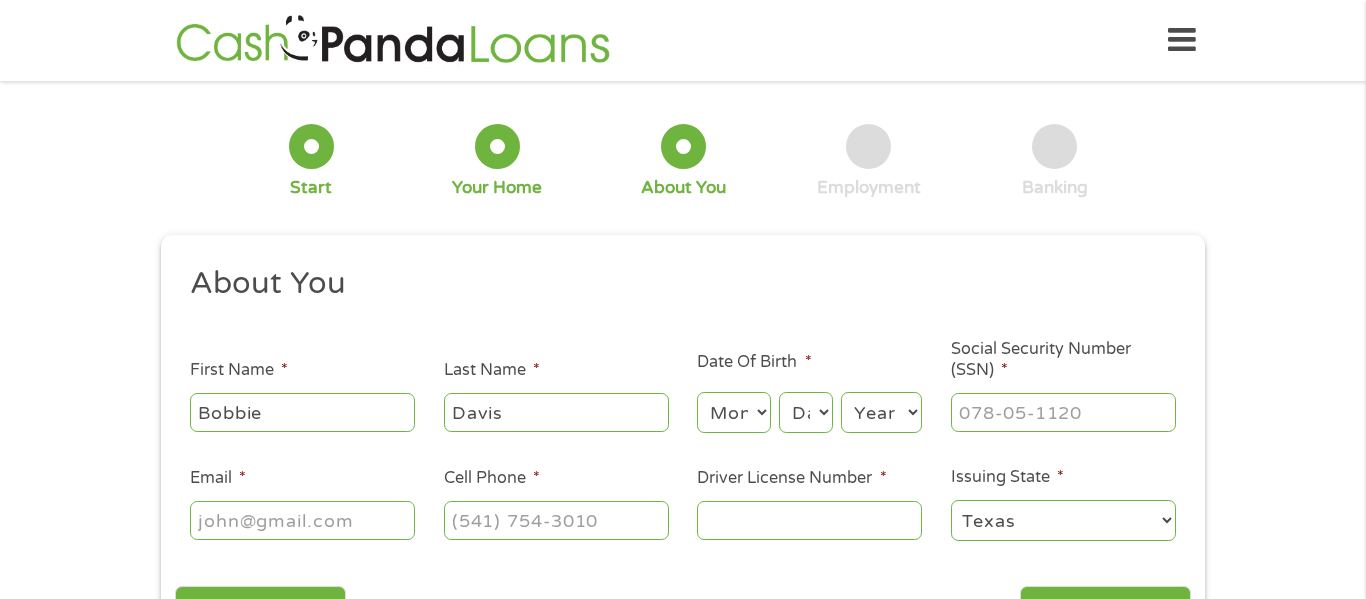 type on "Davis" 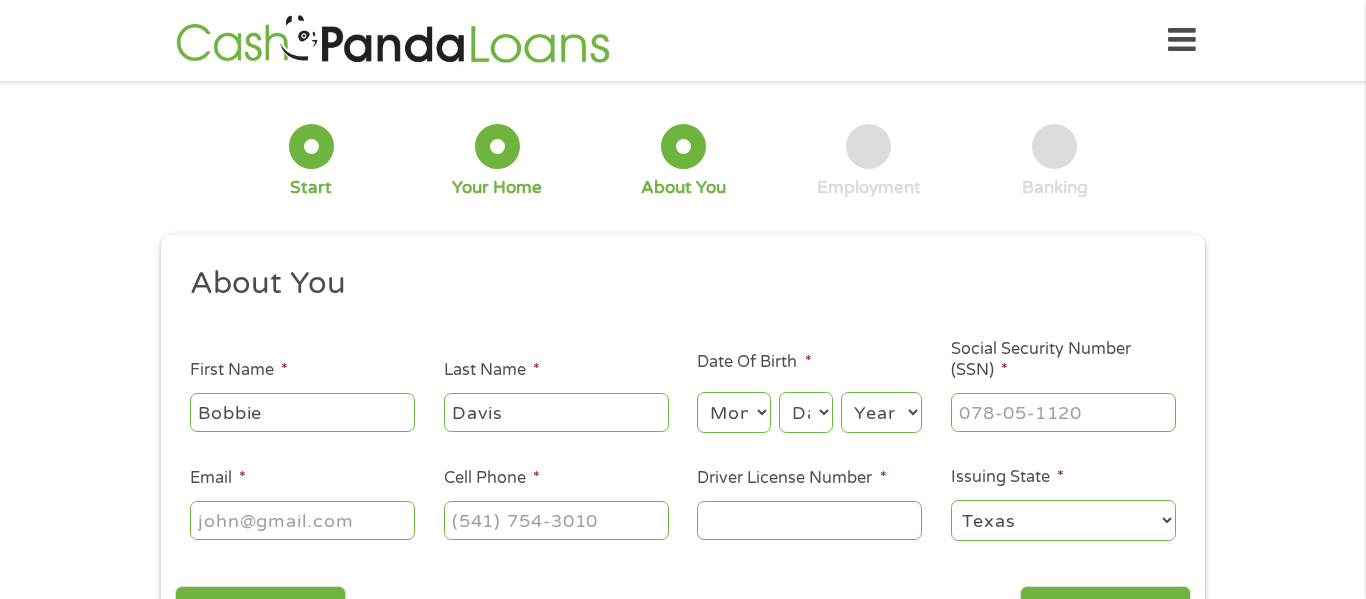 click on "Month 1 2 3 4 5 6 7 8 9 10 11 12" at bounding box center [733, 412] 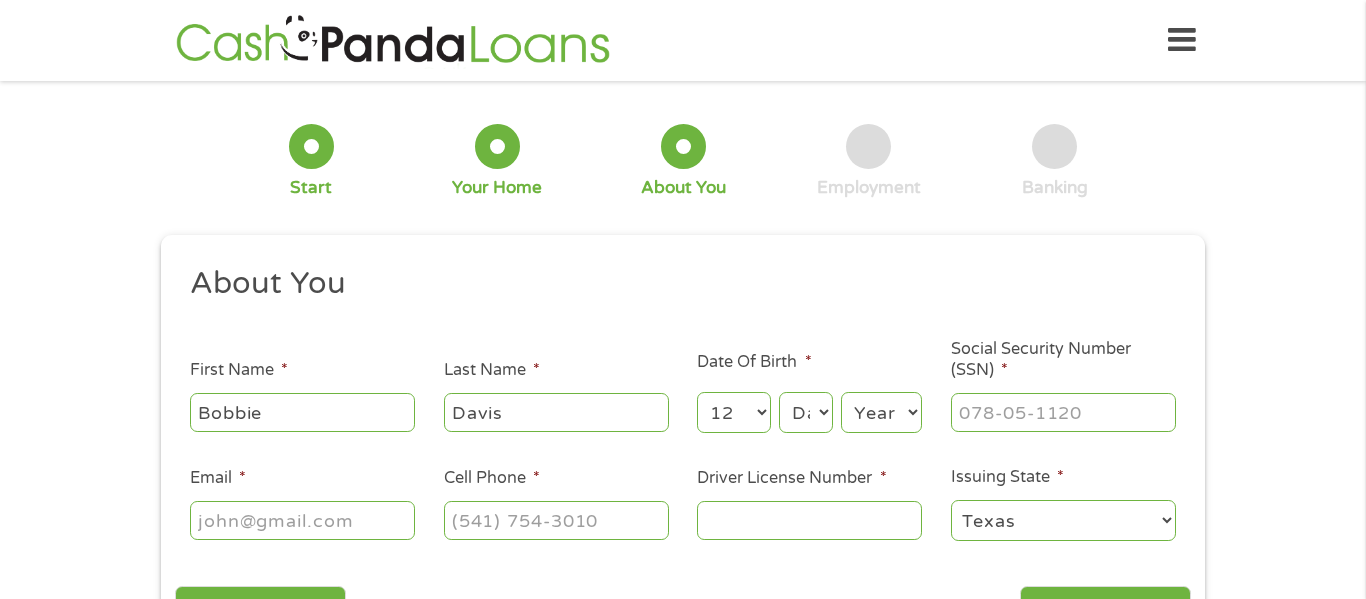 click on "Month 1 2 3 4 5 6 7 8 9 10 11 12" at bounding box center (733, 412) 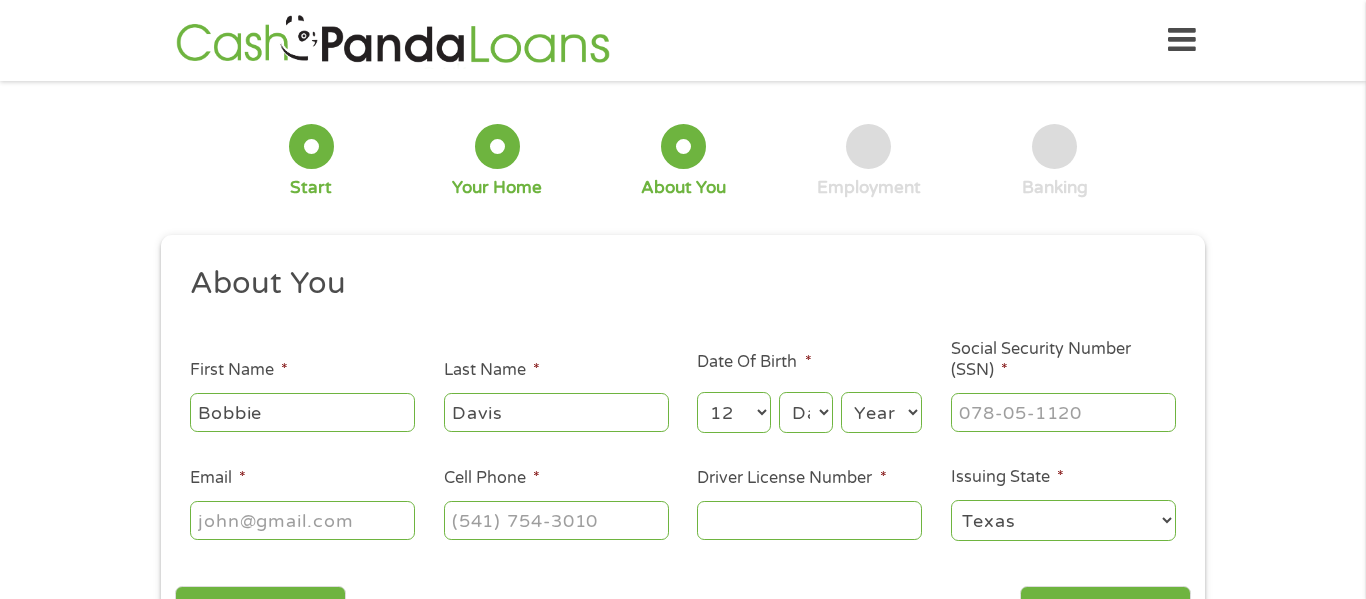click on "Day 1 2 3 4 5 6 7 8 9 10 11 12 13 14 15 16 17 18 19 20 21 22 23 24 25 26 27 28 29 30 31" at bounding box center (806, 412) 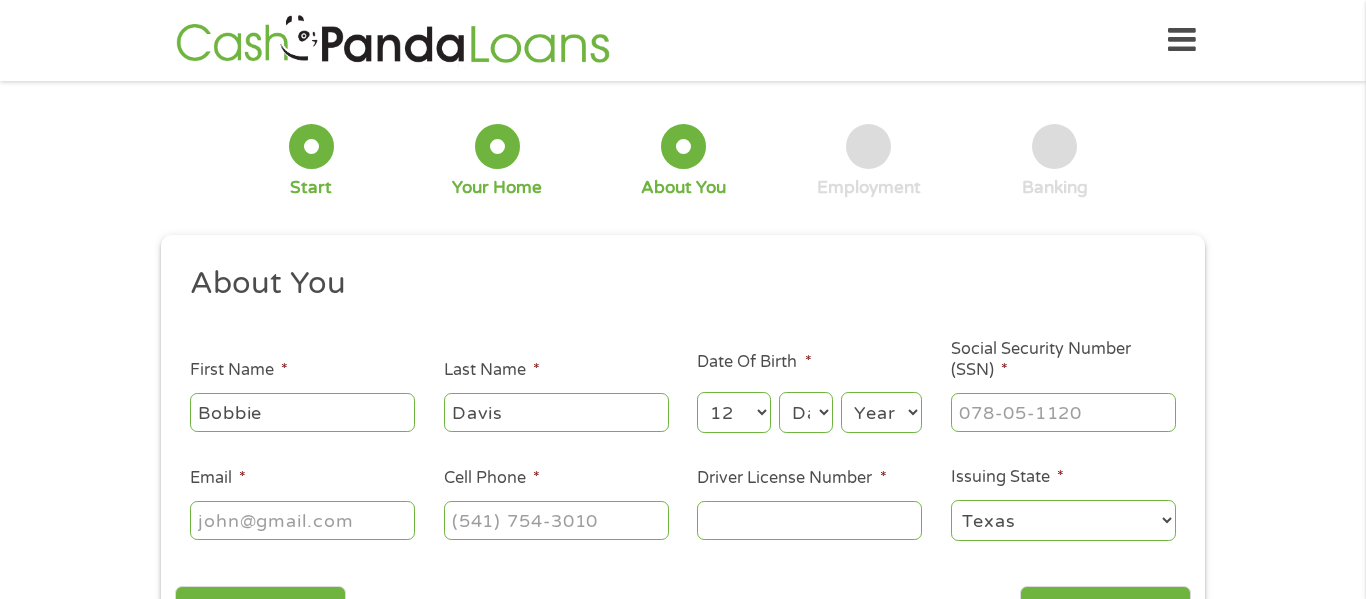select on "9" 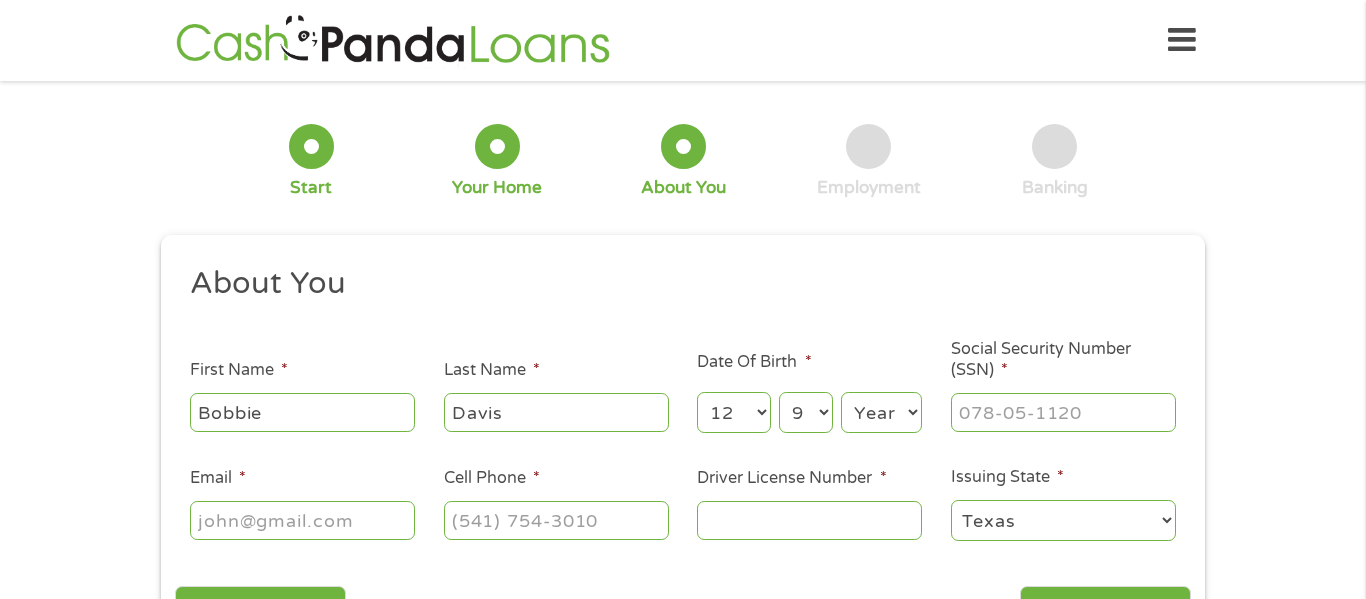 click on "Day 1 2 3 4 5 6 7 8 9 10 11 12 13 14 15 16 17 18 19 20 21 22 23 24 25 26 27 28 29 30 31" at bounding box center (806, 412) 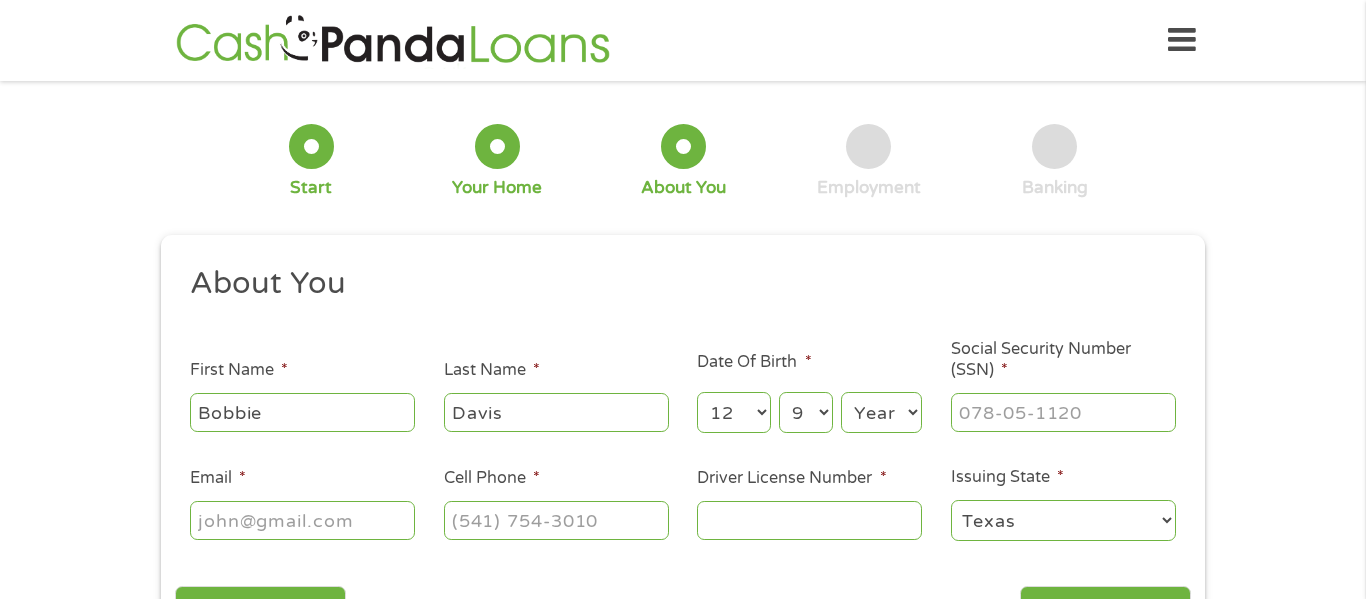 select on "1951" 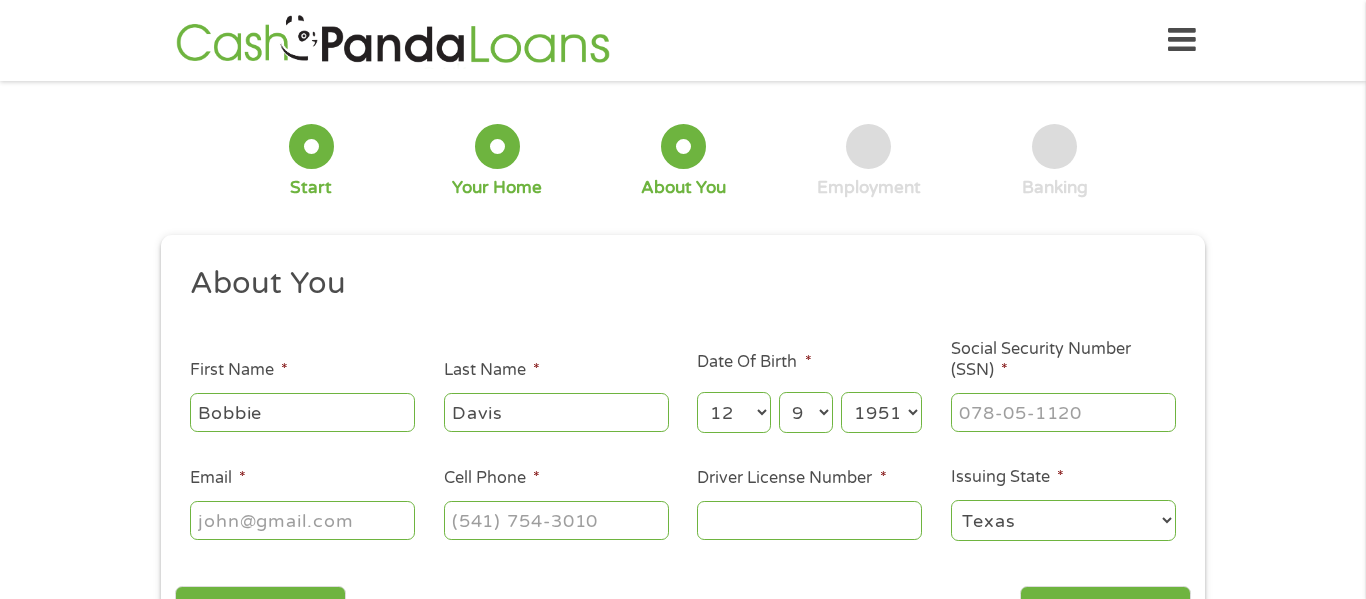 click on "Year 2007 2006 2005 2004 2003 2002 2001 2000 1999 1998 1997 1996 1995 1994 1993 1992 1991 1990 1989 1988 1987 1986 1985 1984 1983 1982 1981 1980 1979 1978 1977 1976 1975 1974 1973 1972 1971 1970 1969 1968 1967 1966 1965 1964 1963 1962 1961 1960 1959 1958 1957 1956 1955 1954 1953 1952 1951 1950 1949 1948 1947 1946 1945 1944 1943 1942 1941 1940 1939 1938 1937 1936 1935 1934 1933 1932 1931 1930 1929 1928 1927 1926 1925 1924 1923 1922 1921 1920" at bounding box center (881, 412) 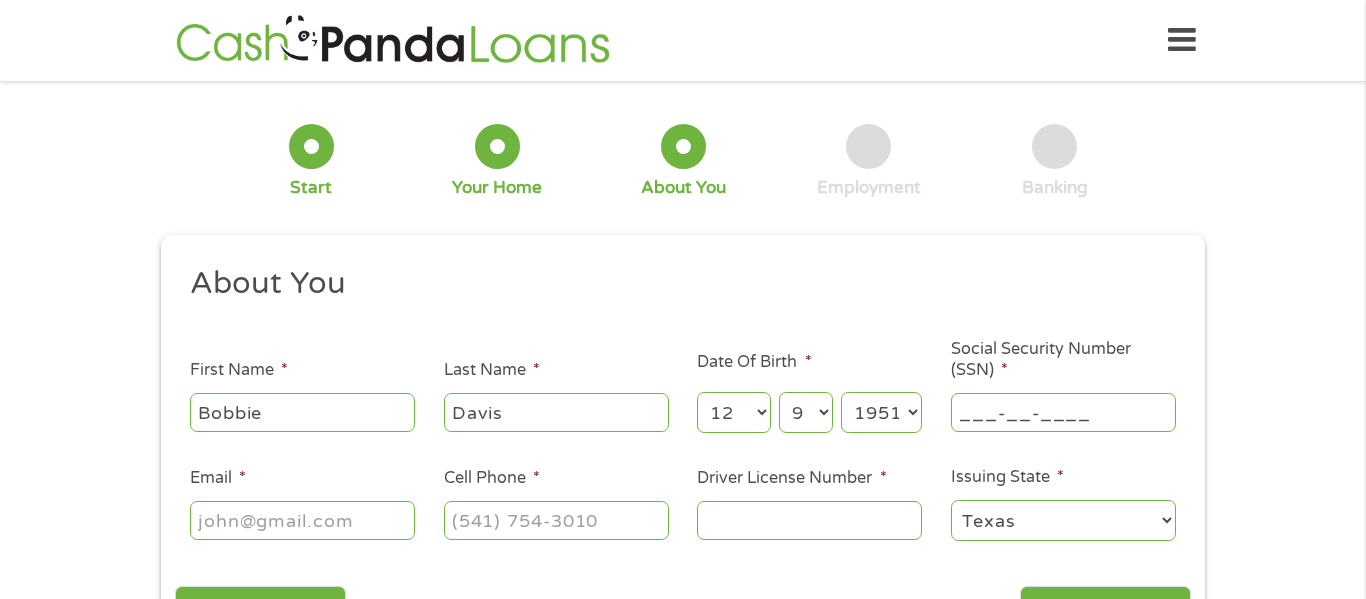 click on "___-__-____" at bounding box center (1063, 412) 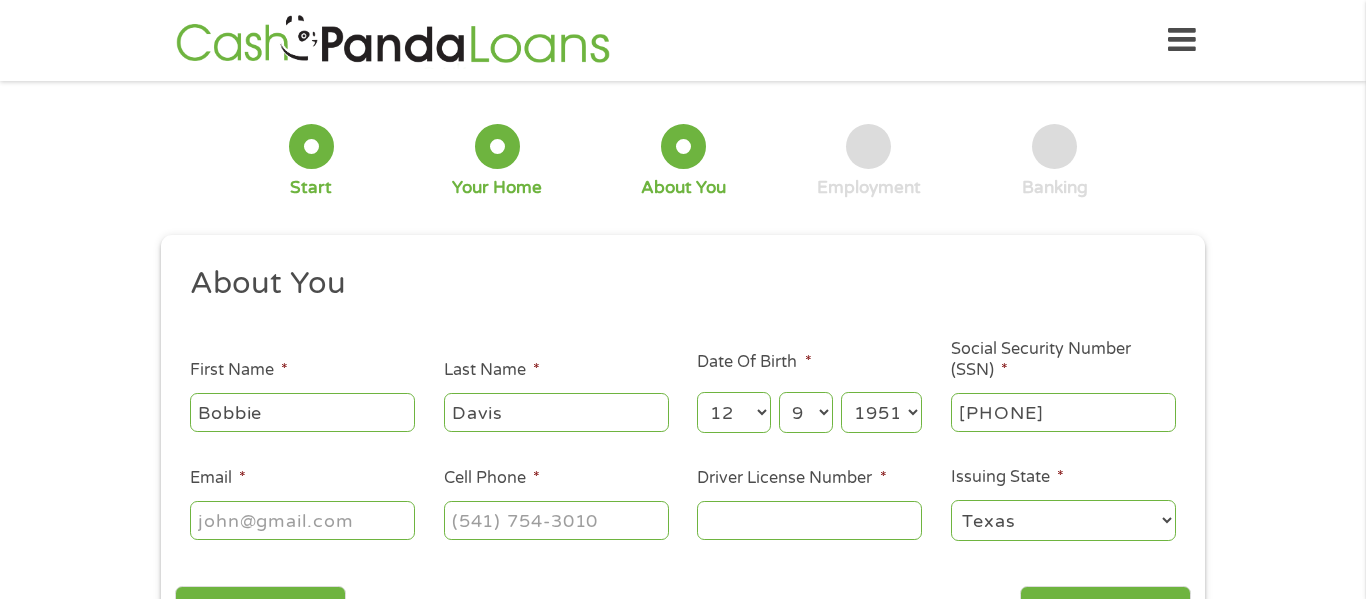 type on "[PHONE]" 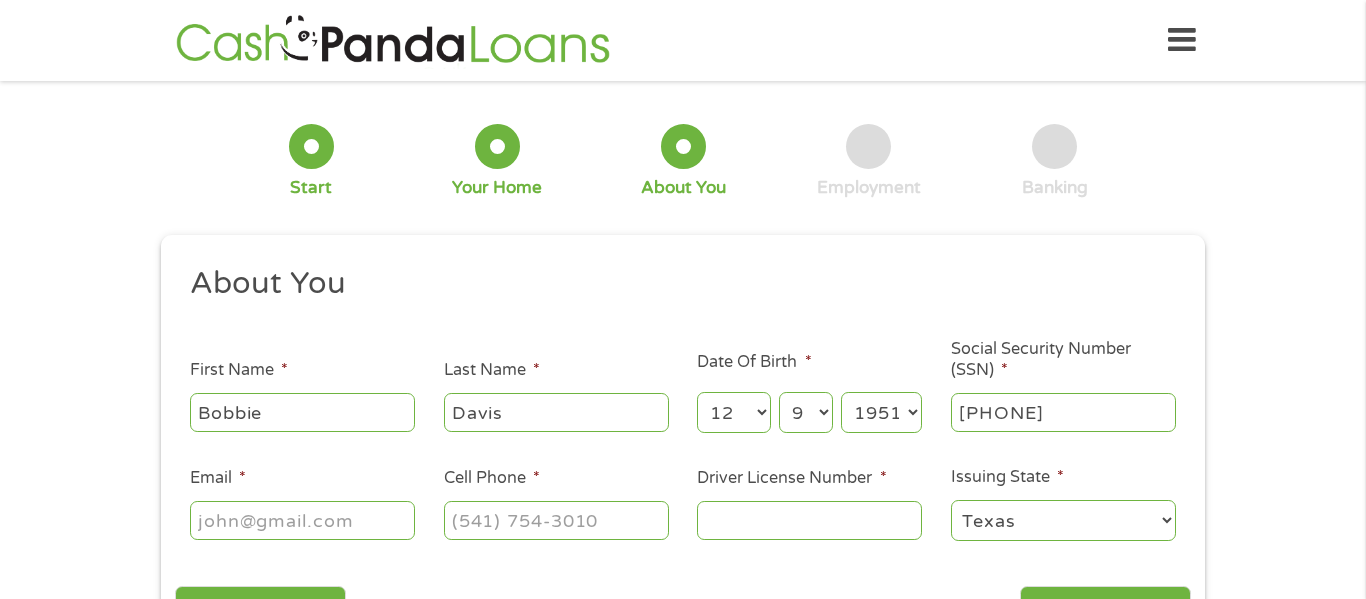 click on "Email *" at bounding box center (302, 520) 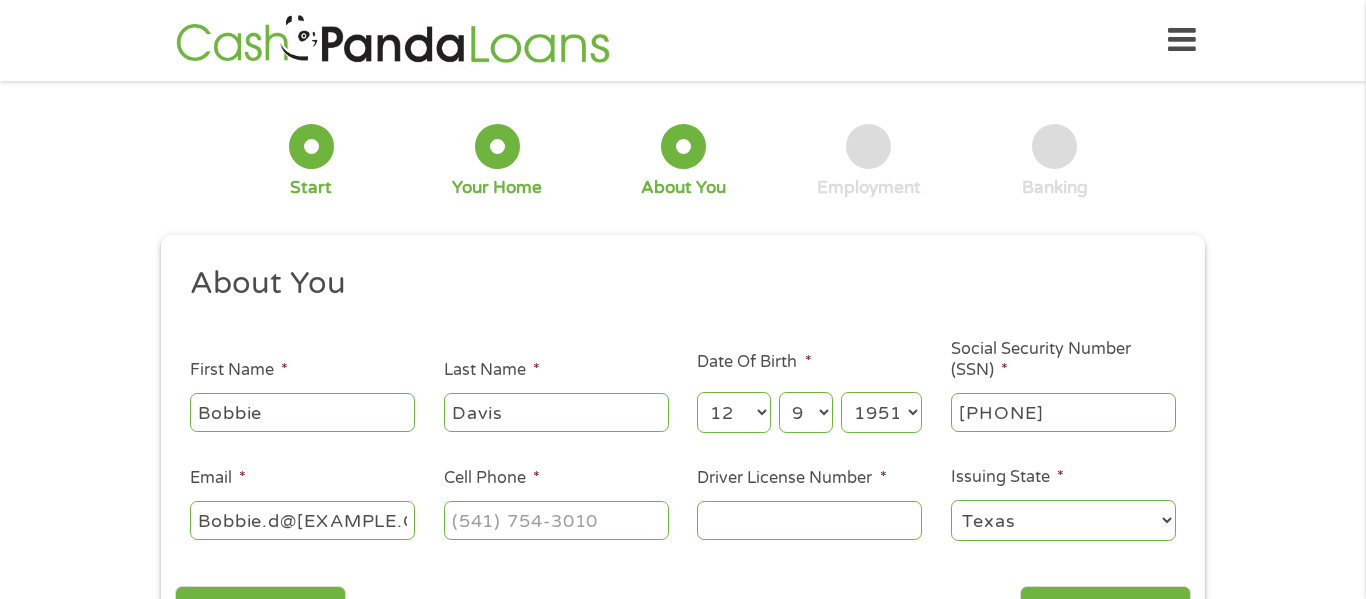 type on "Bobbie.d@[EXAMPLE.COM]" 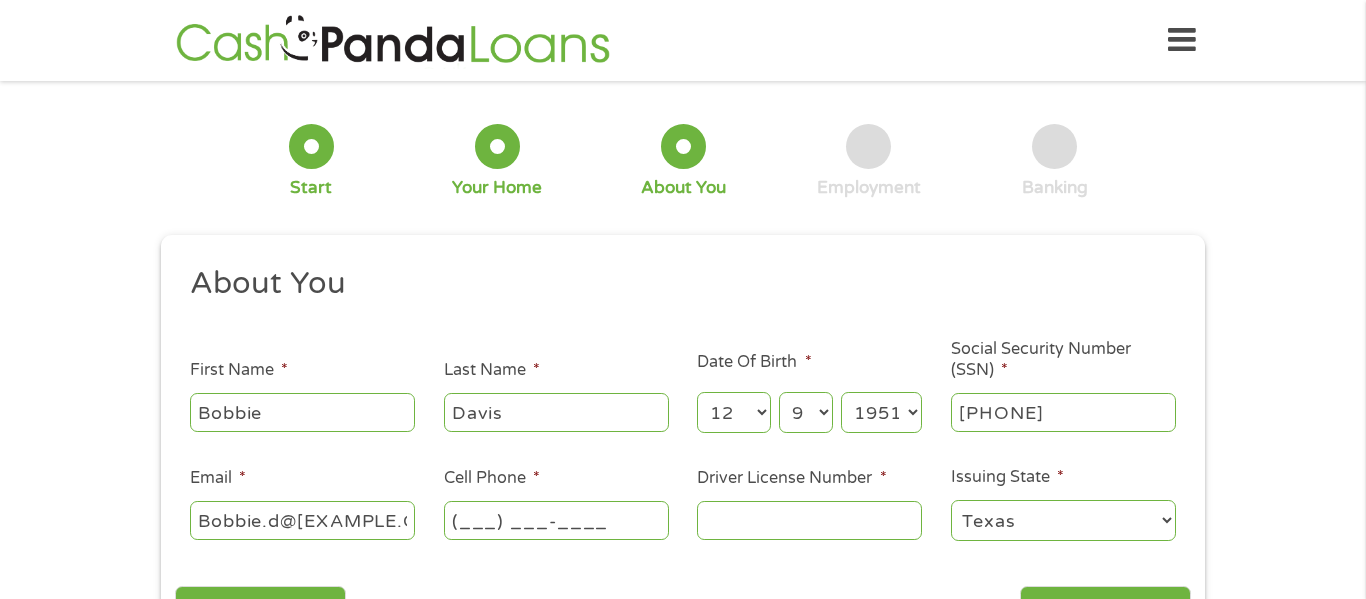click on "(___) ___-____" at bounding box center (556, 520) 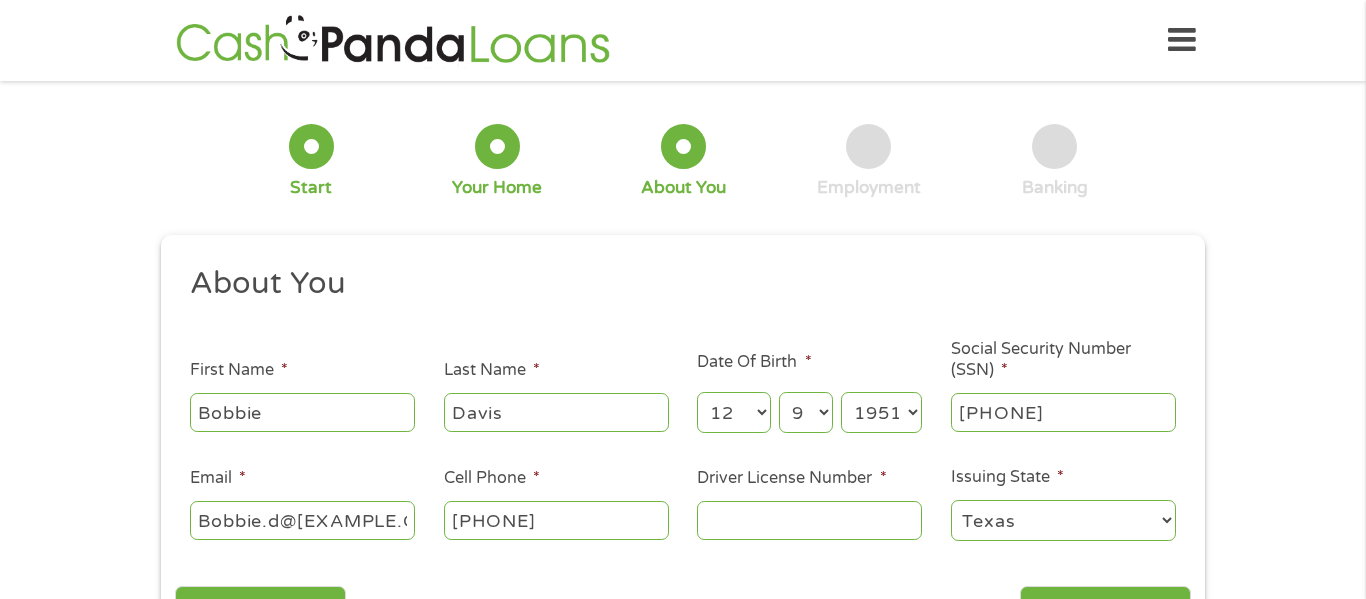 type on "[PHONE]" 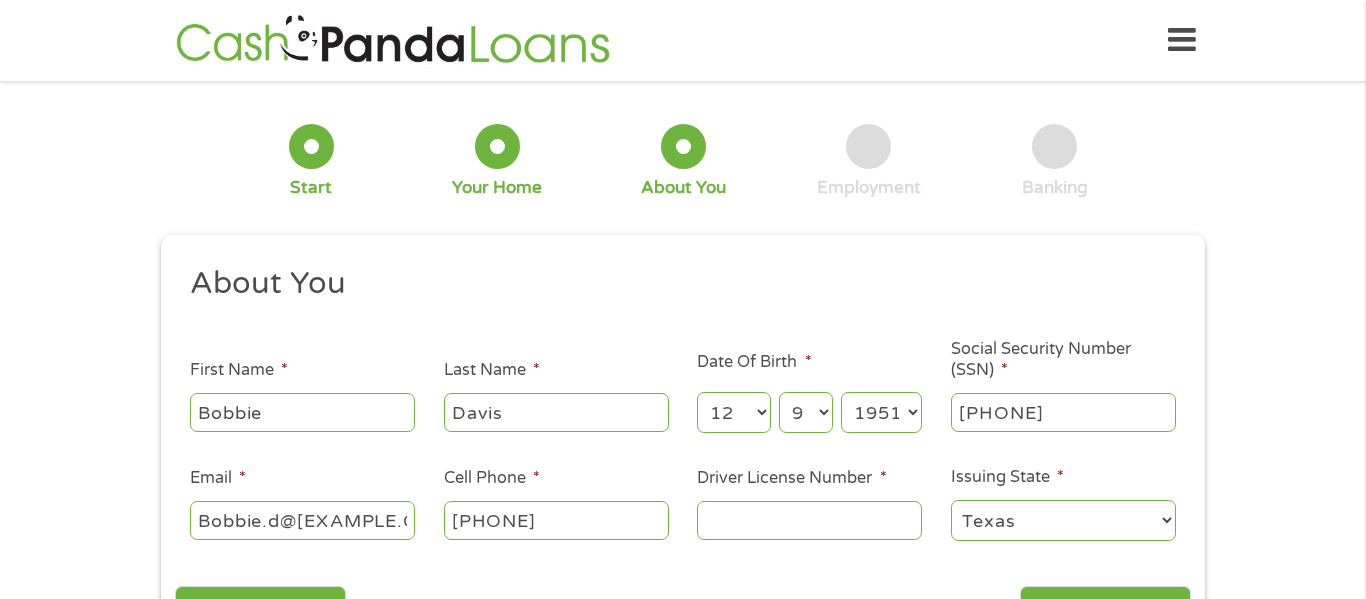 click on "Driver License Number *" at bounding box center (809, 520) 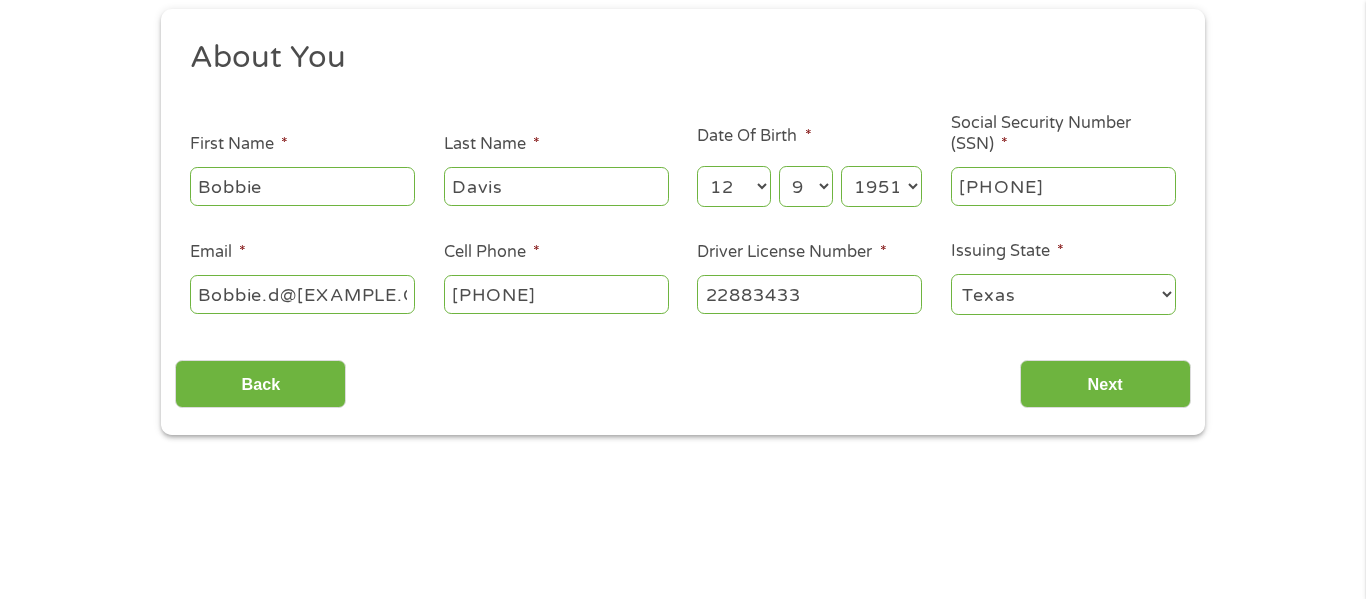 scroll, scrollTop: 238, scrollLeft: 0, axis: vertical 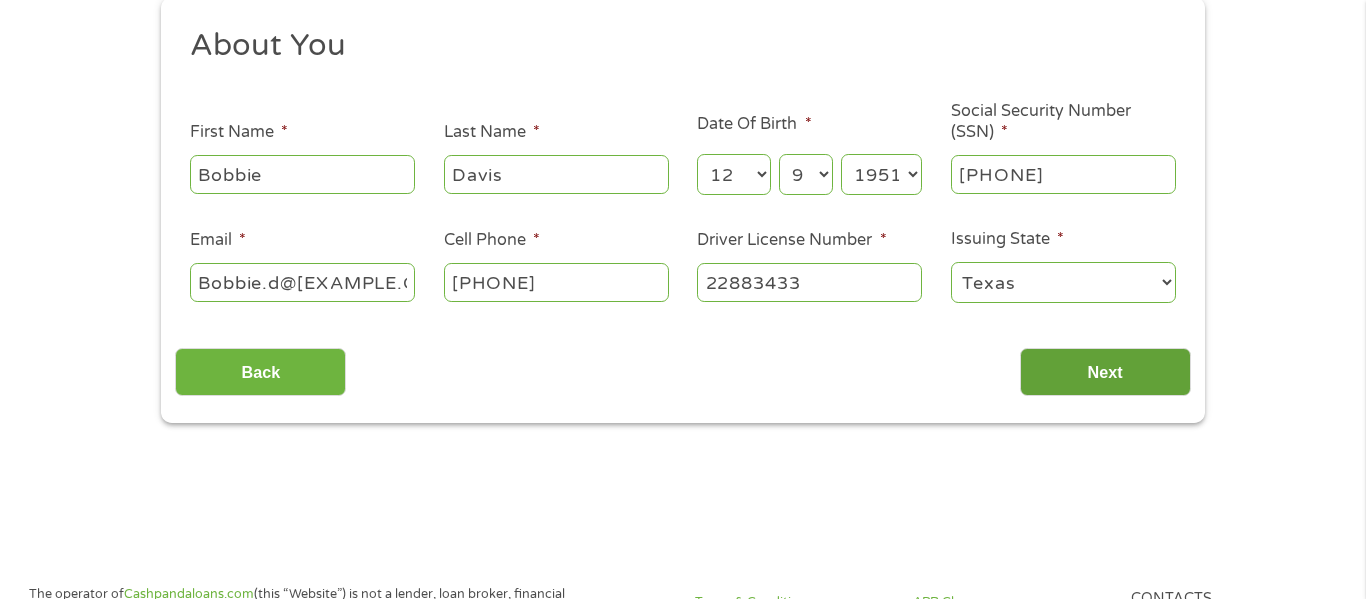type on "22883433" 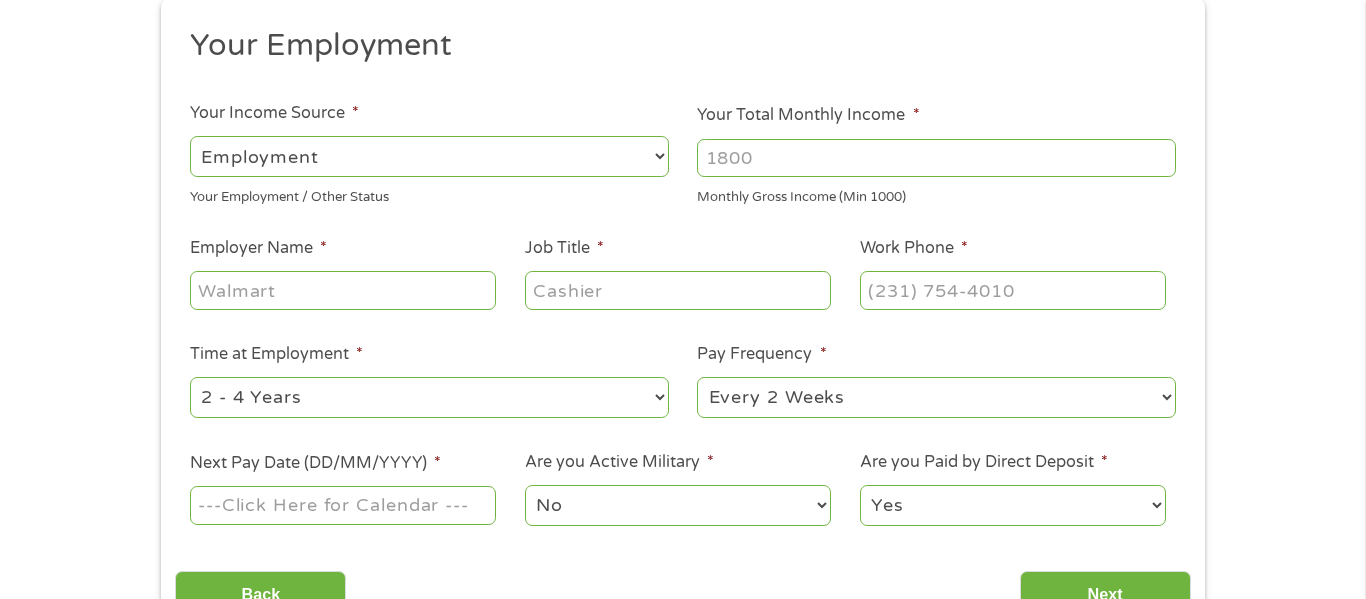 scroll, scrollTop: 8, scrollLeft: 8, axis: both 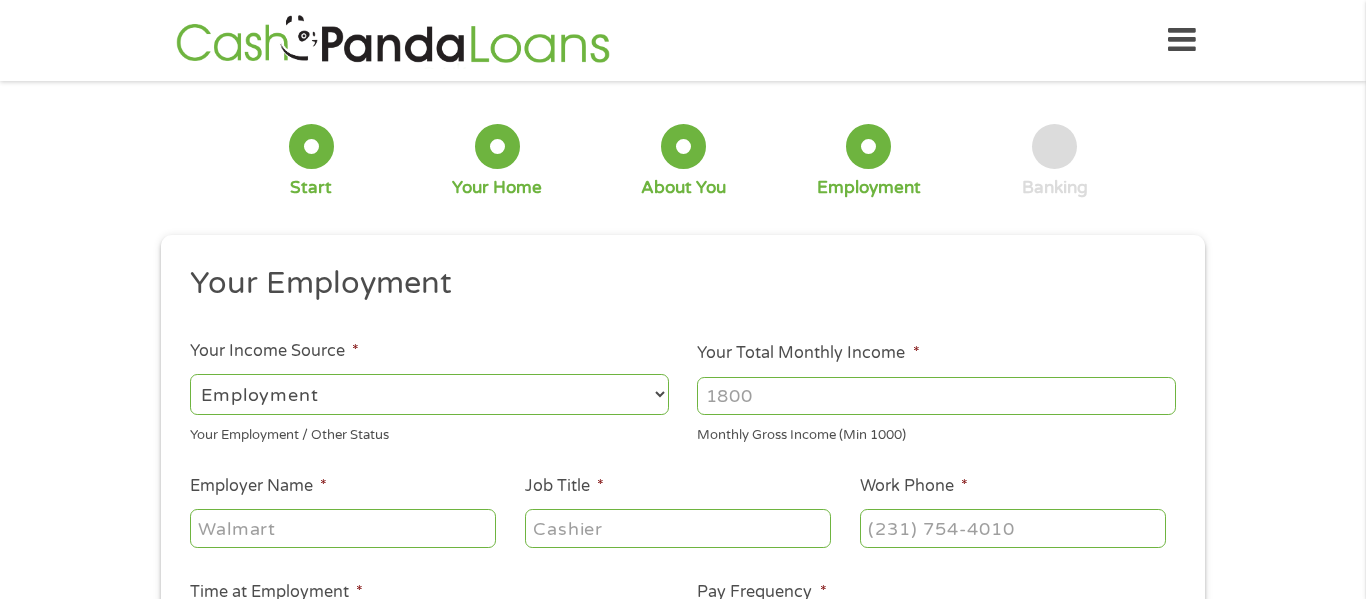 click on "--- Choose one --- Employment Self Employed Benefits" at bounding box center (429, 394) 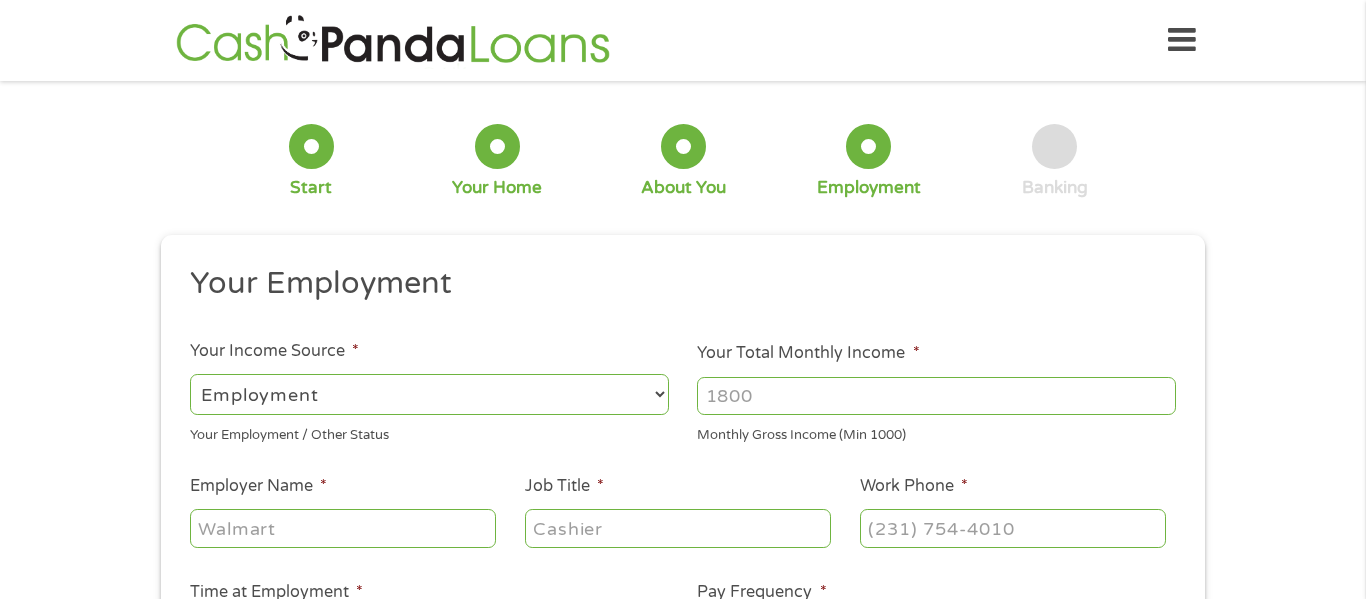 select on "benefits" 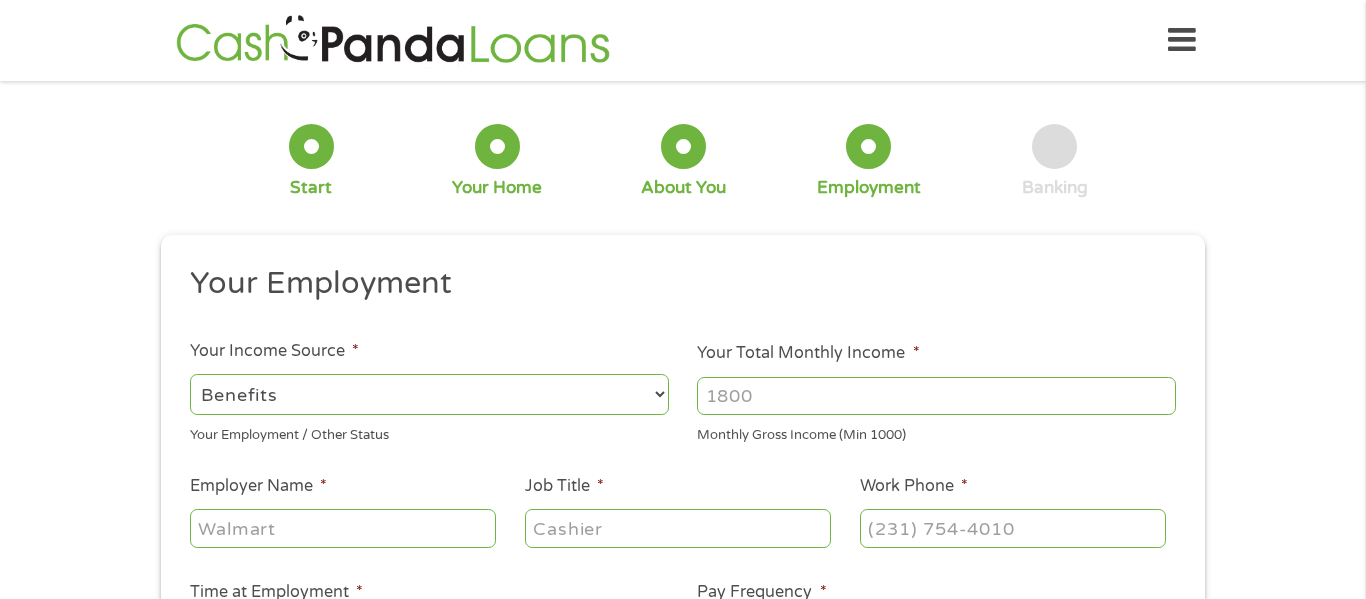 click on "--- Choose one --- Employment Self Employed Benefits" at bounding box center [429, 394] 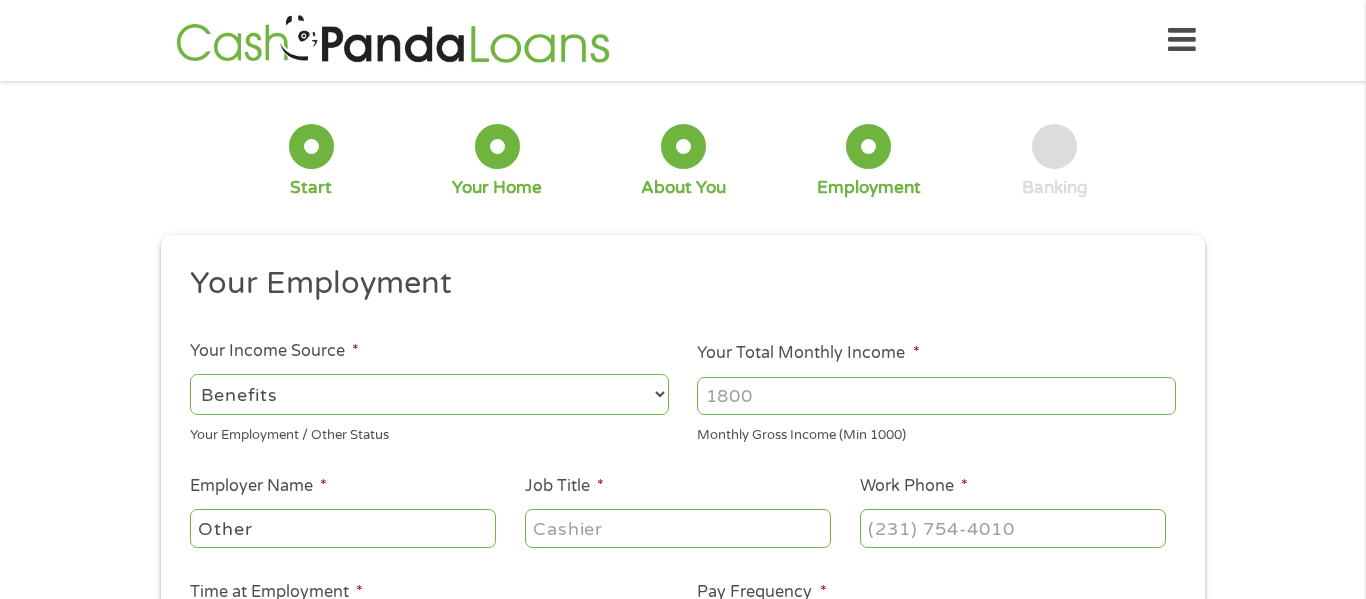 type on "[PHONE]" 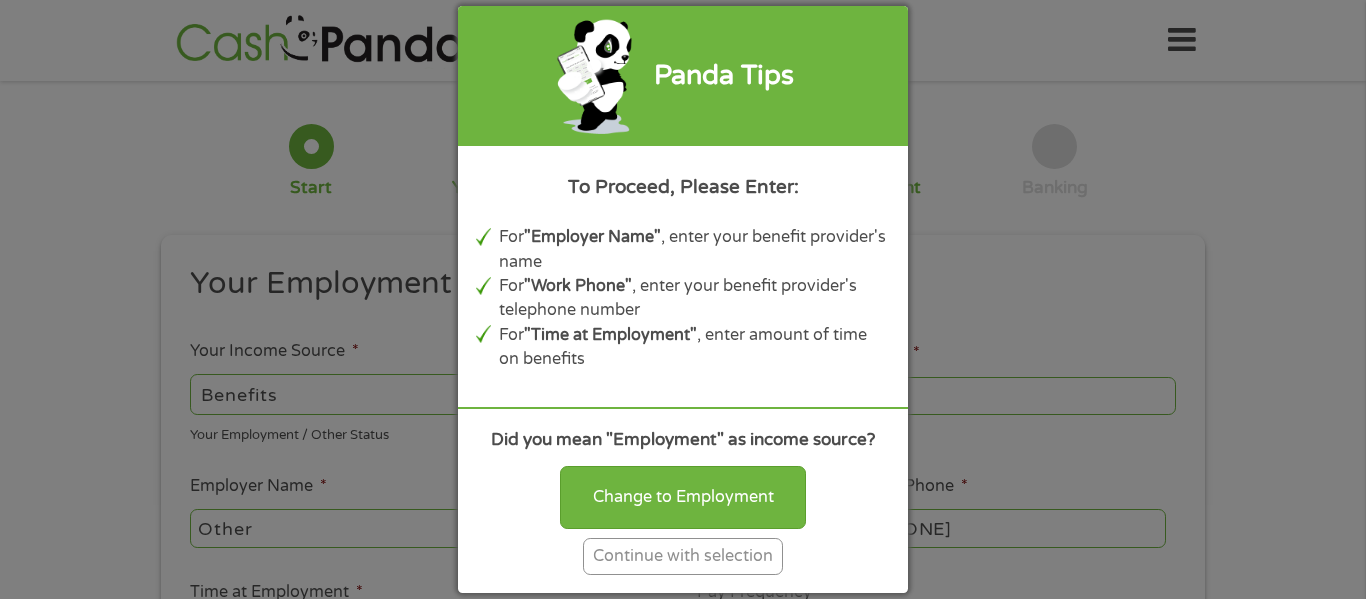click on "Continue with selection" at bounding box center (683, 556) 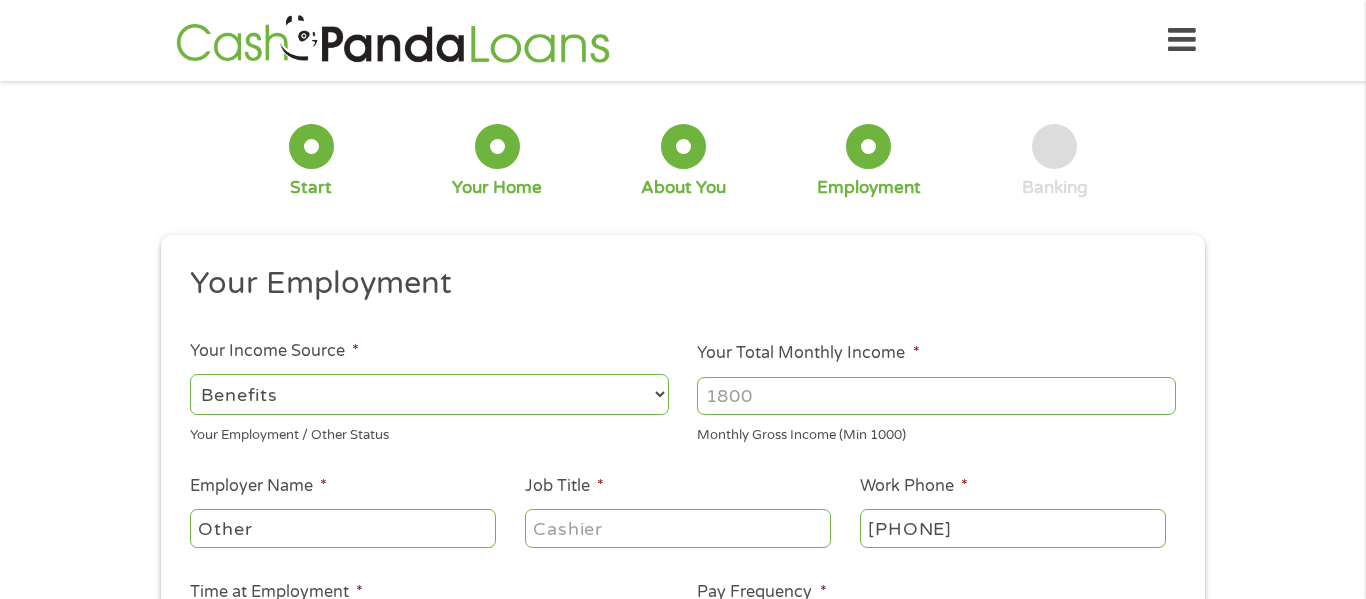 scroll, scrollTop: 7, scrollLeft: 0, axis: vertical 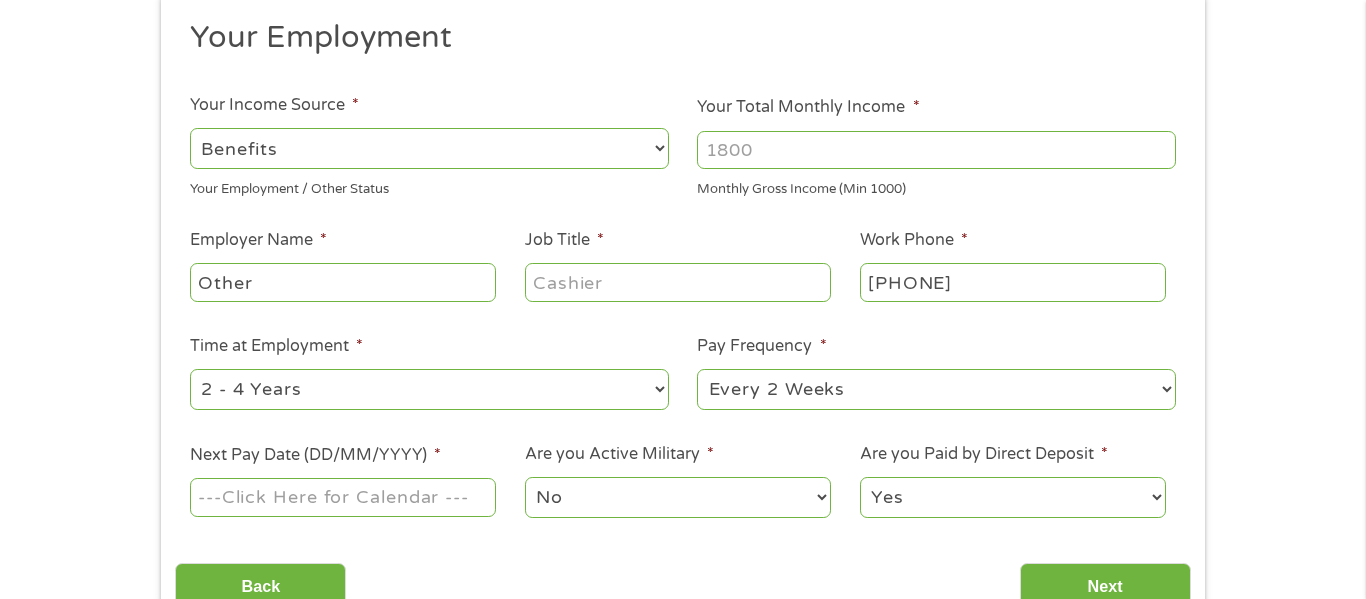 click on "Your Total Monthly Income *" at bounding box center (936, 150) 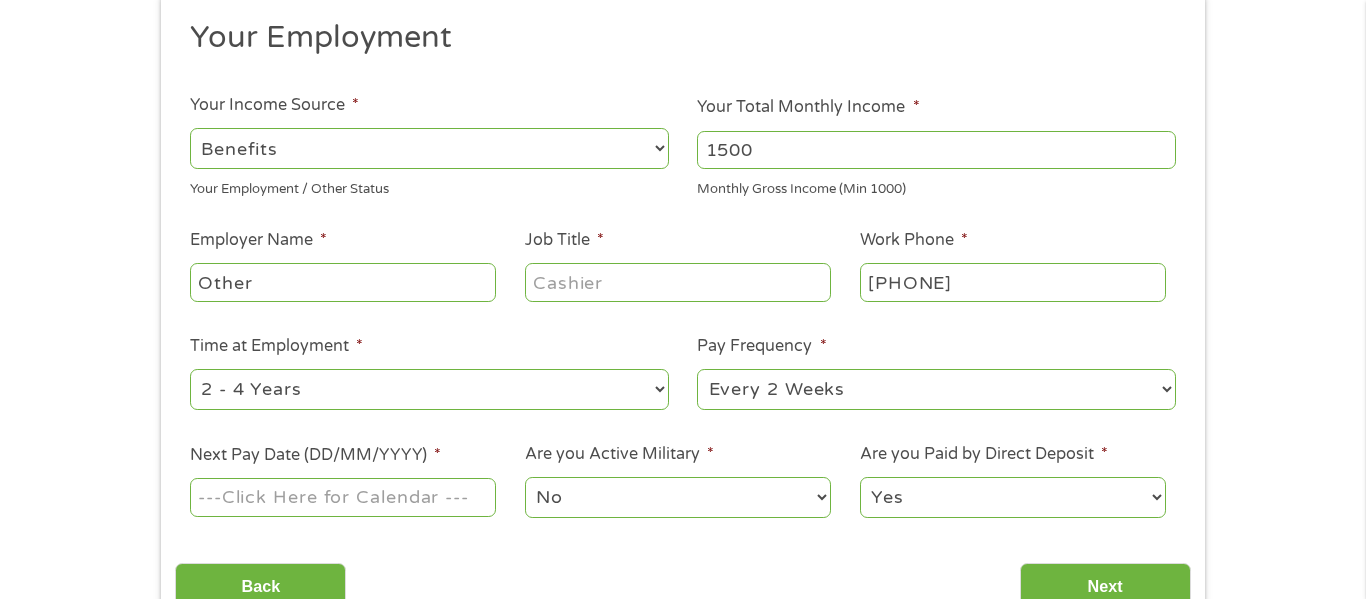 type on "1500" 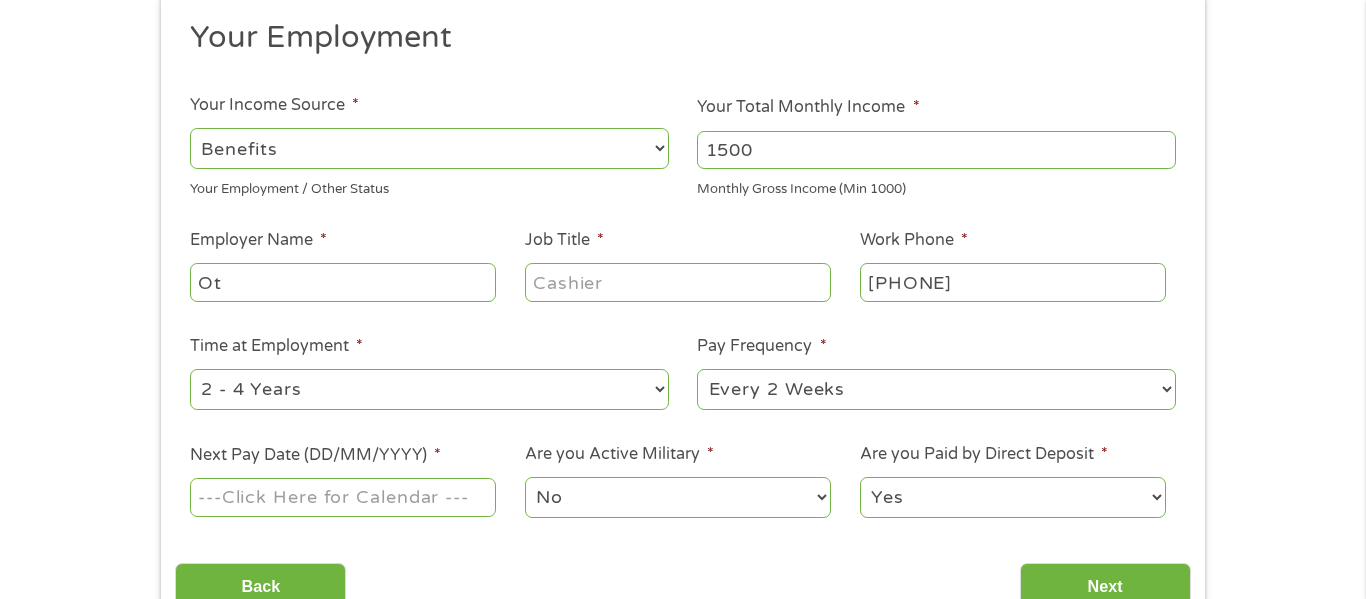 type on "O" 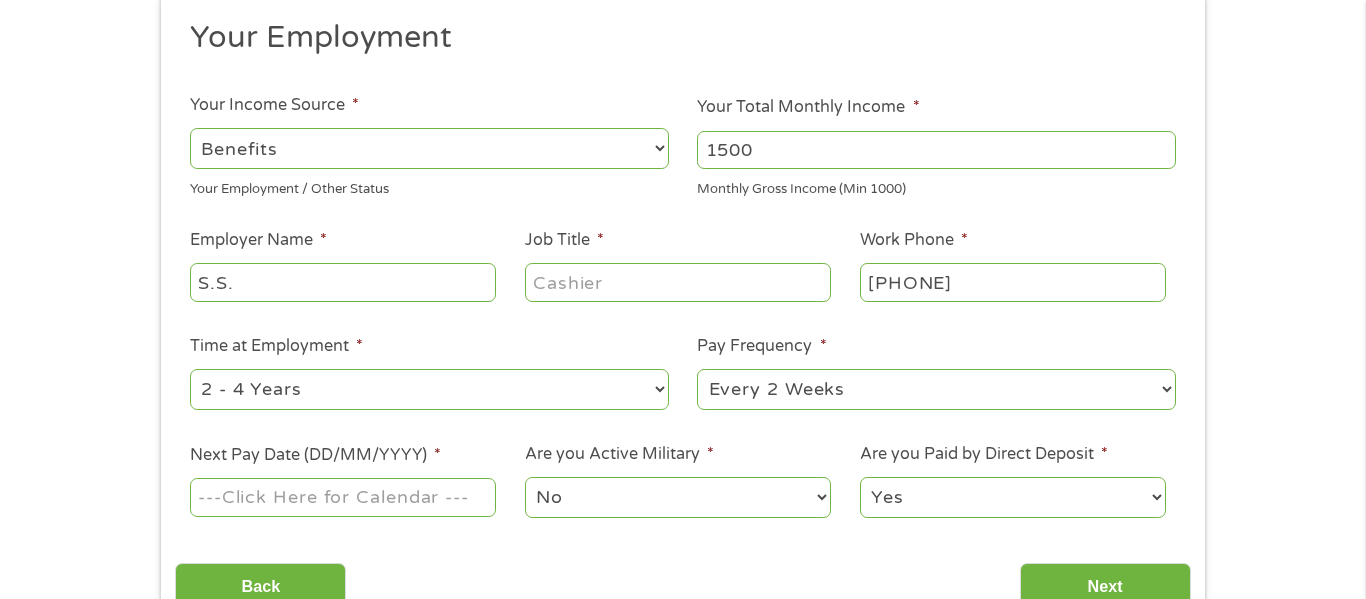 type on "S.S." 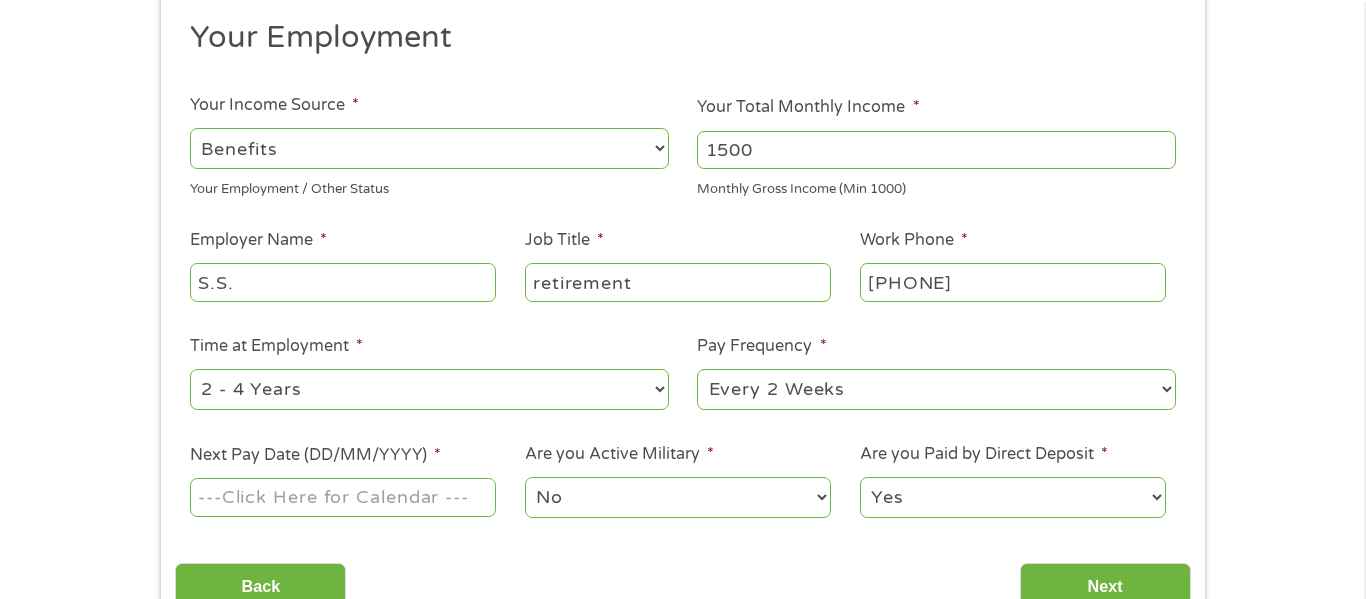 type on "retirement" 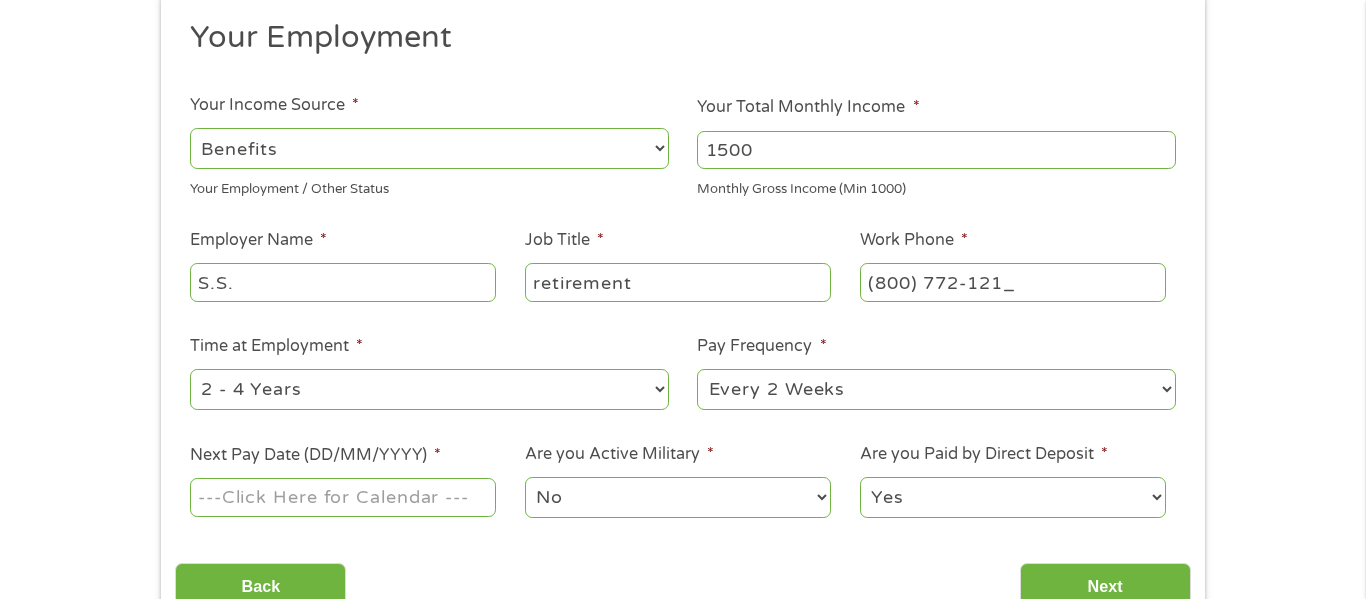 type on "(800) 772-1213" 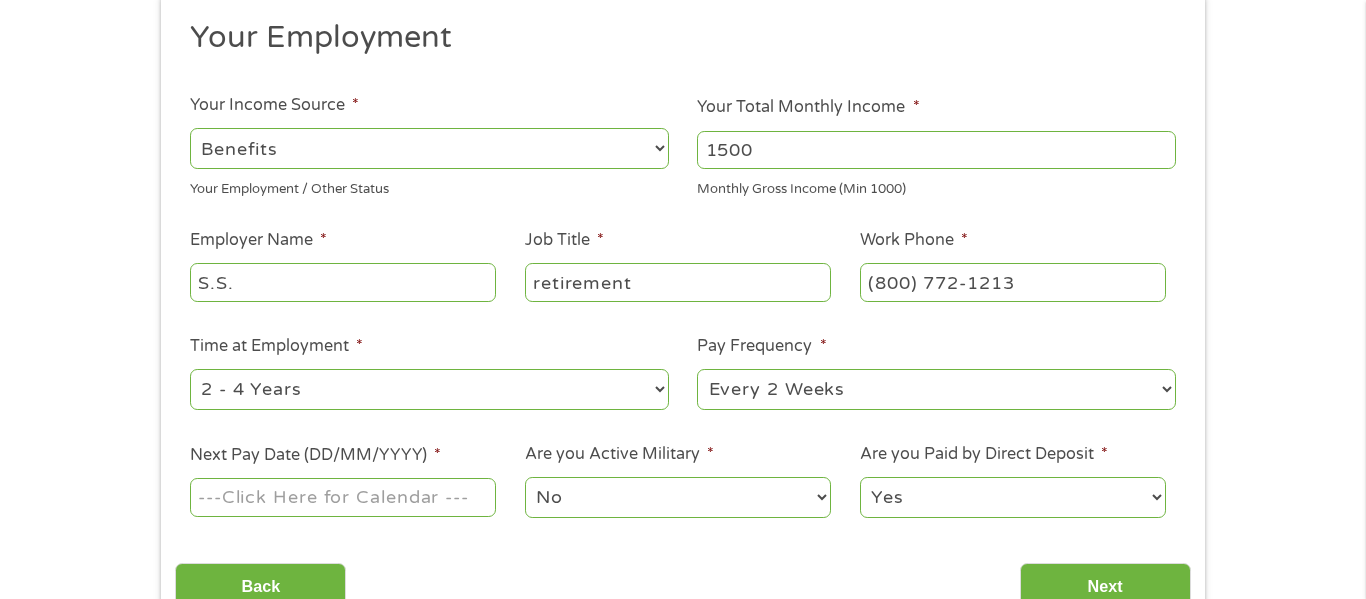 click on "--- Choose one --- 1 Year or less 1 - 2 Years 2 - 4 Years Over 4 Years" at bounding box center [429, 389] 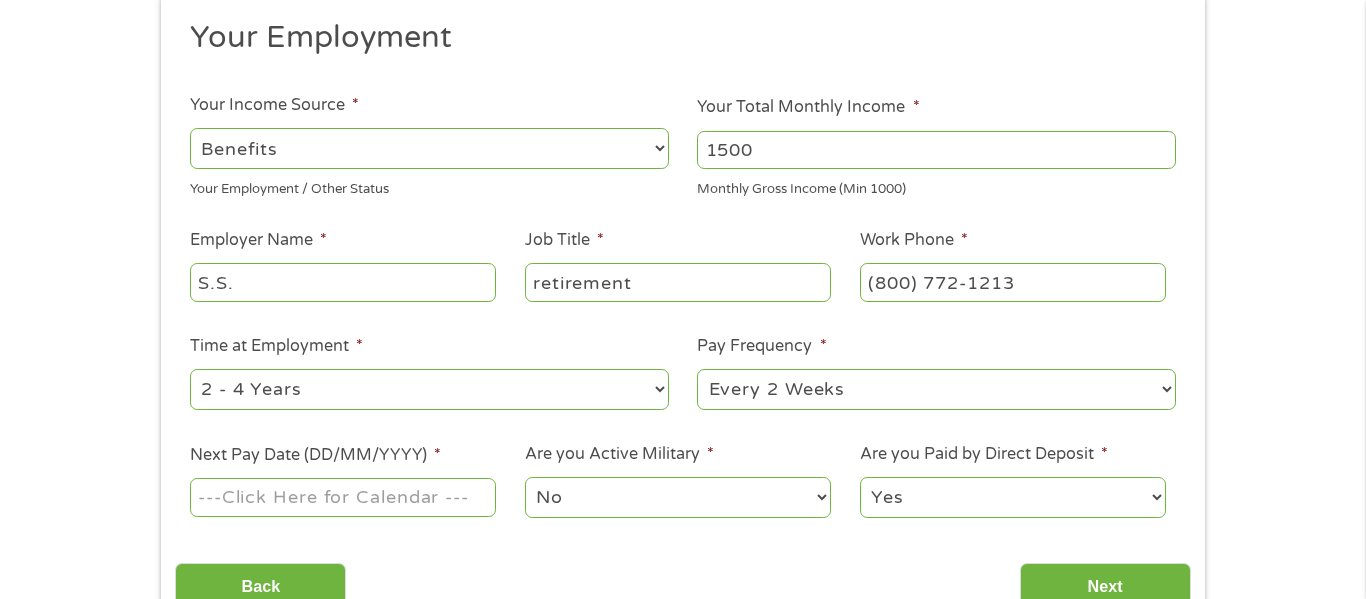 select on "60months" 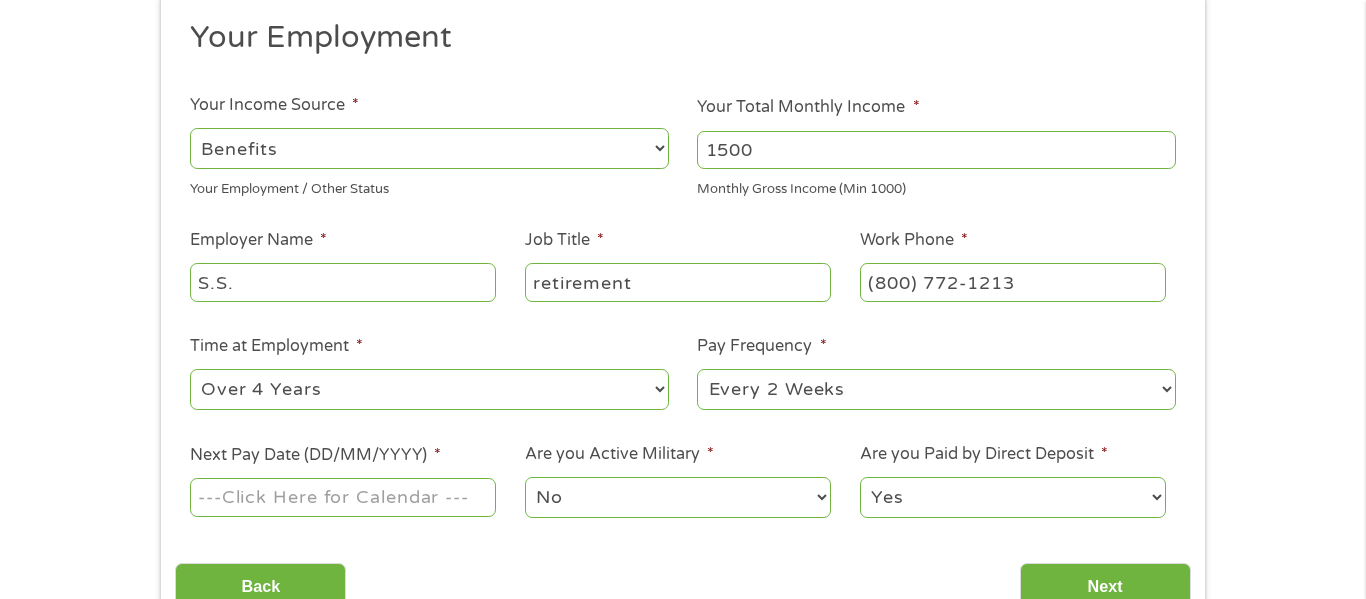 click on "--- Choose one --- 1 Year or less 1 - 2 Years 2 - 4 Years Over 4 Years" at bounding box center (429, 389) 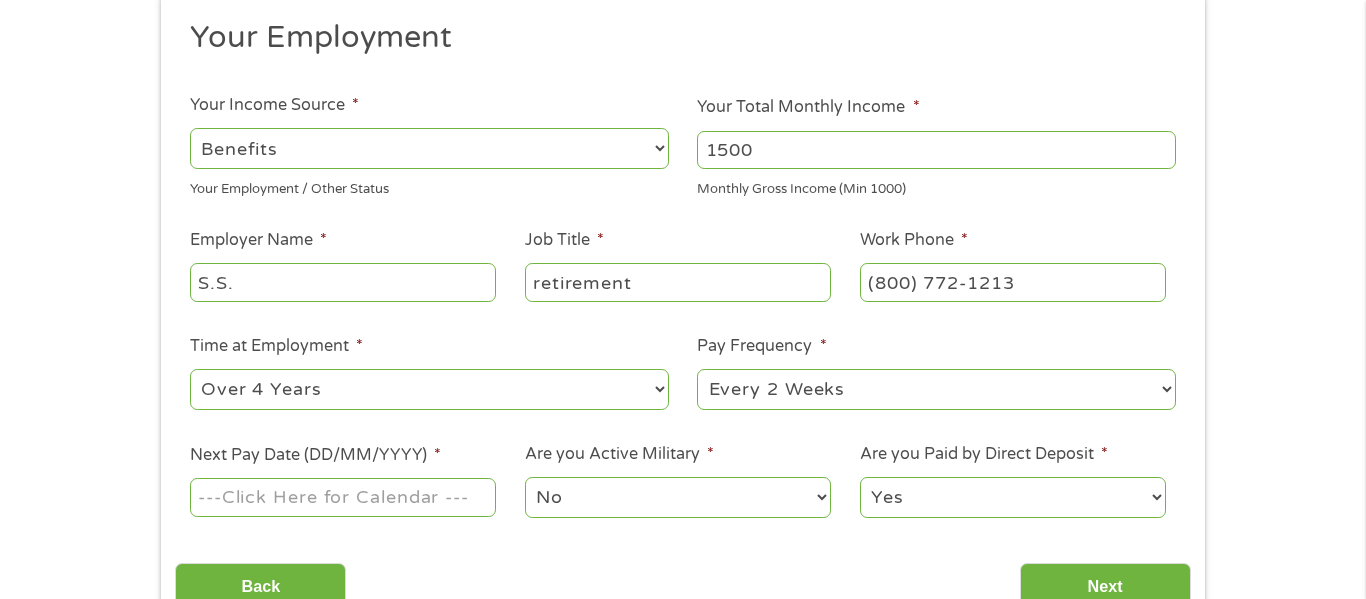 click on "--- Choose one --- Every 2 Weeks Every Week Monthly Semi-Monthly" at bounding box center [936, 389] 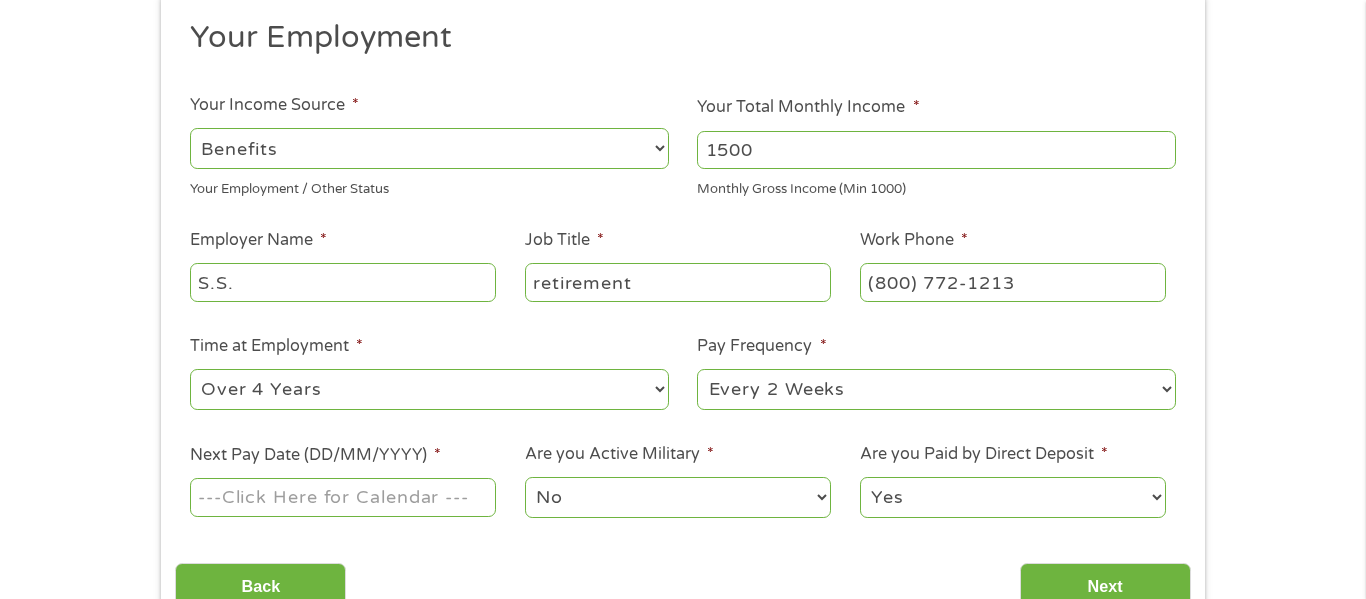 select on "monthly" 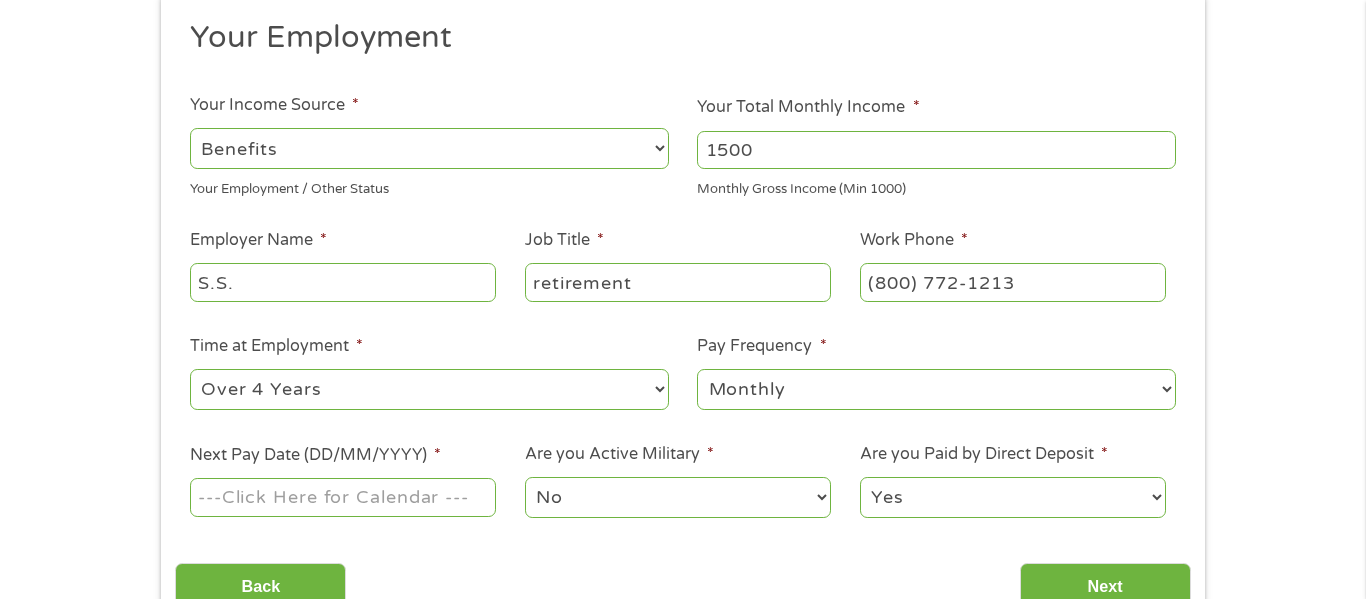 click on "--- Choose one --- Every 2 Weeks Every Week Monthly Semi-Monthly" at bounding box center (936, 389) 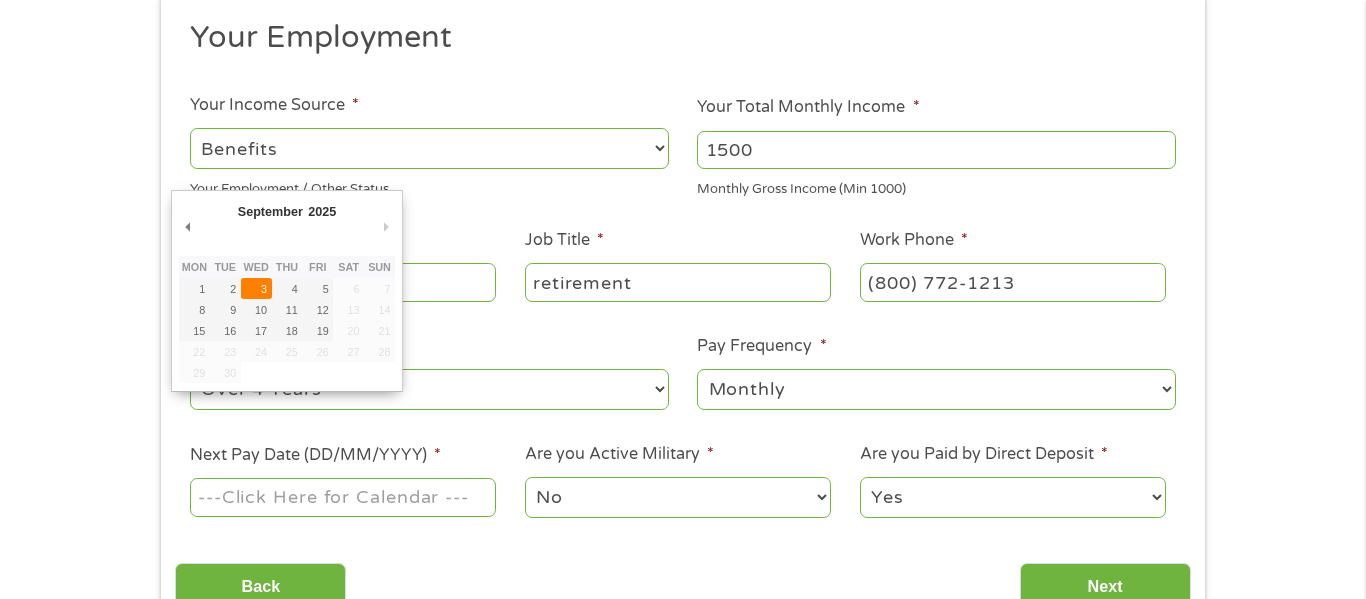 type on "03/09/2025" 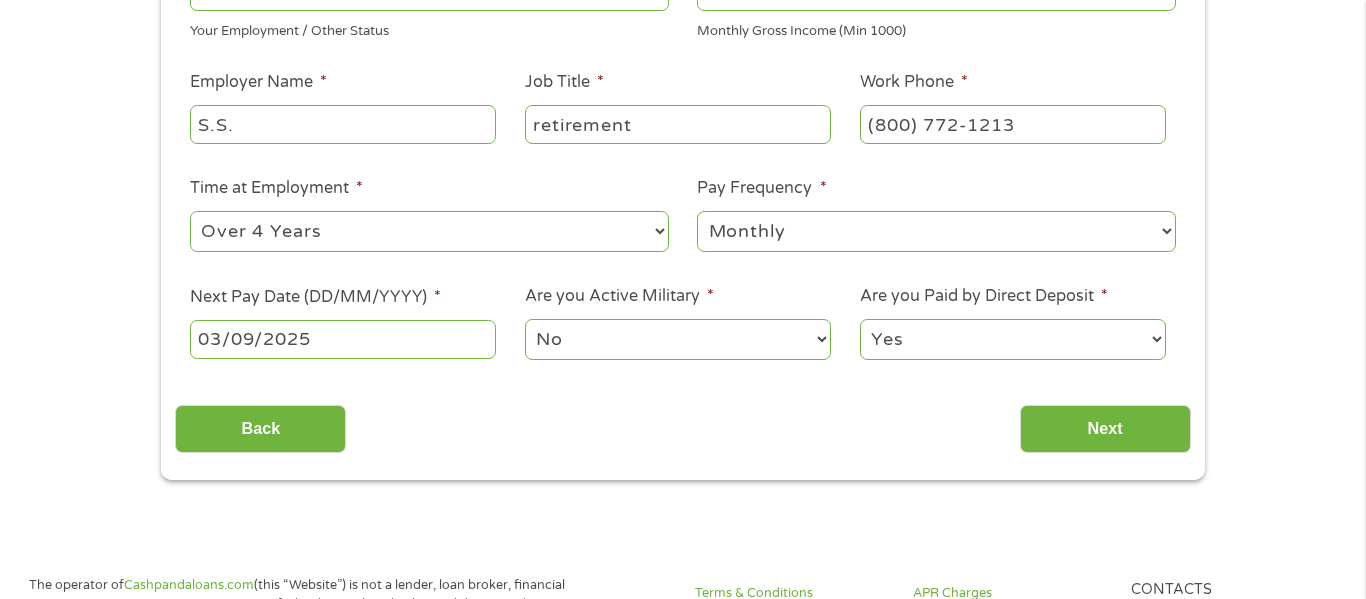 scroll, scrollTop: 391, scrollLeft: 0, axis: vertical 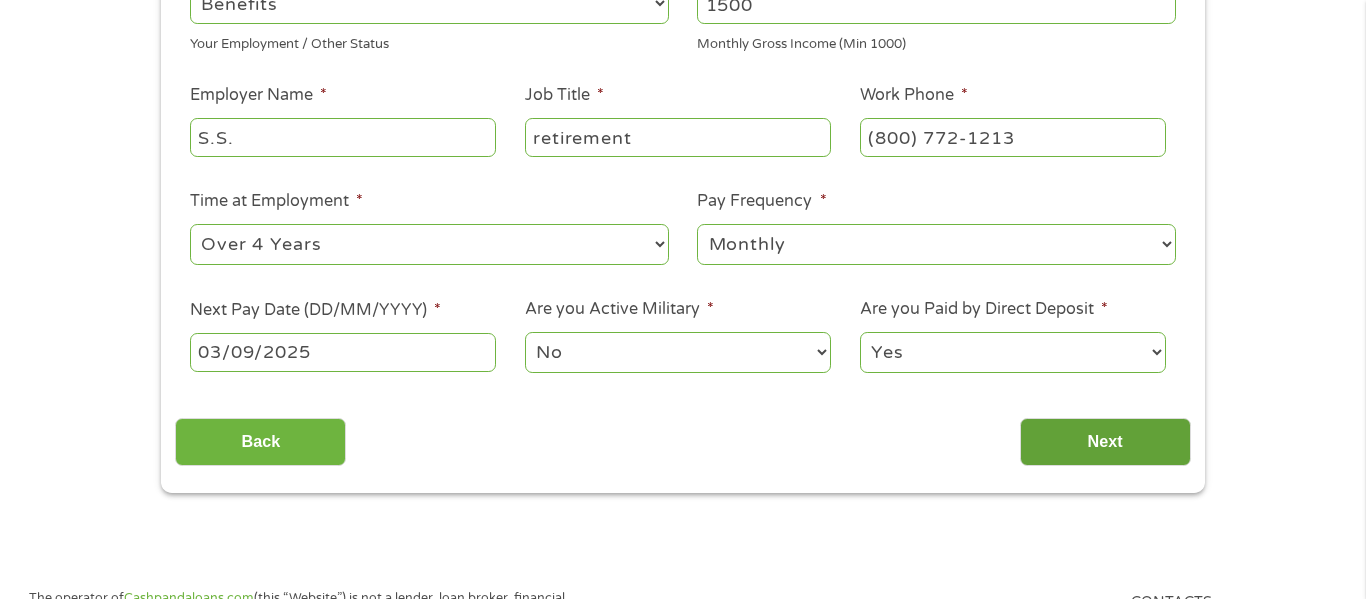 click on "Next" at bounding box center [1105, 442] 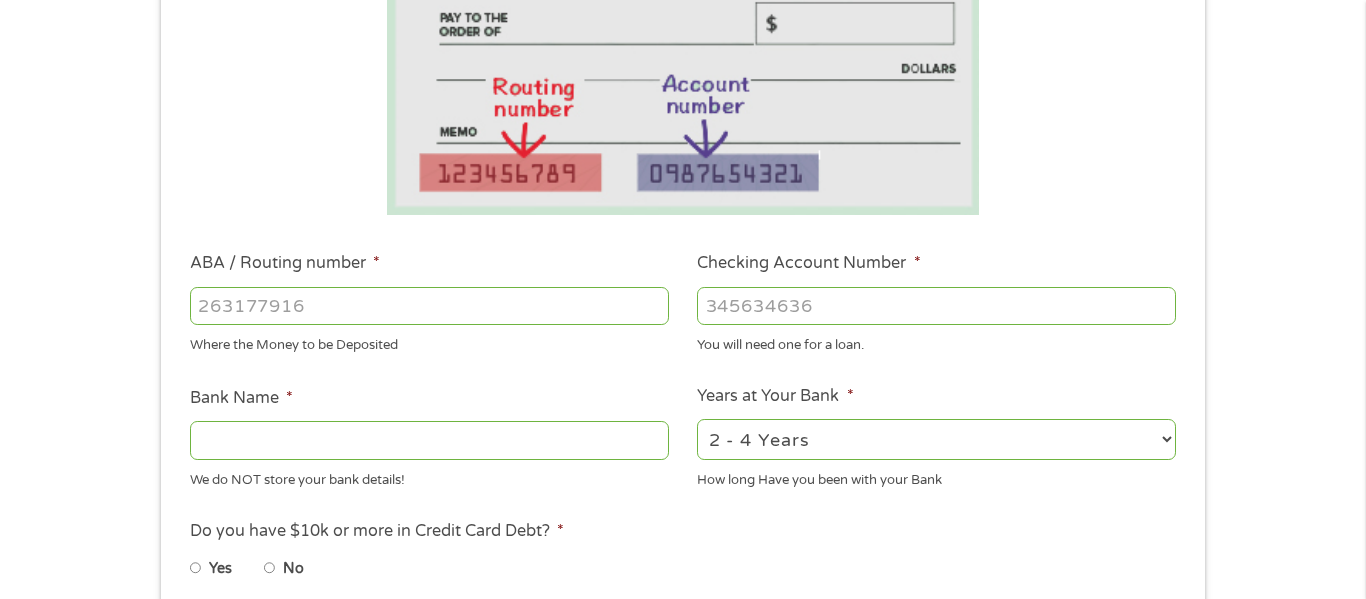 scroll, scrollTop: 8, scrollLeft: 8, axis: both 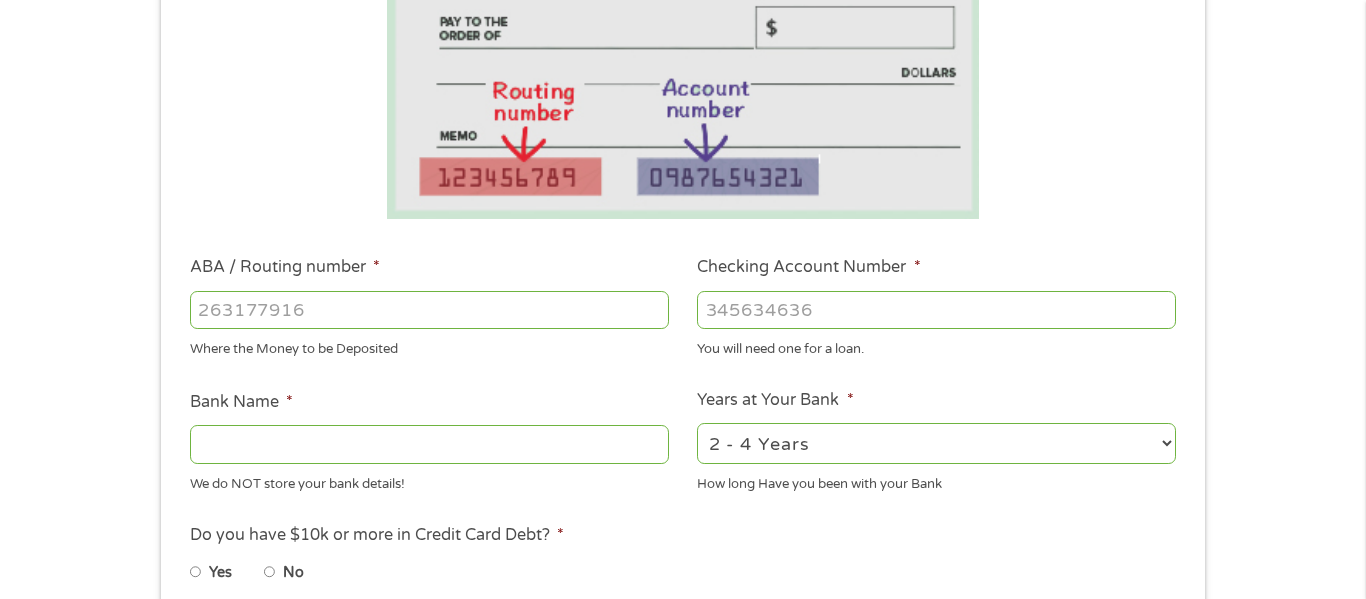 click on "ABA / Routing number *" at bounding box center [429, 310] 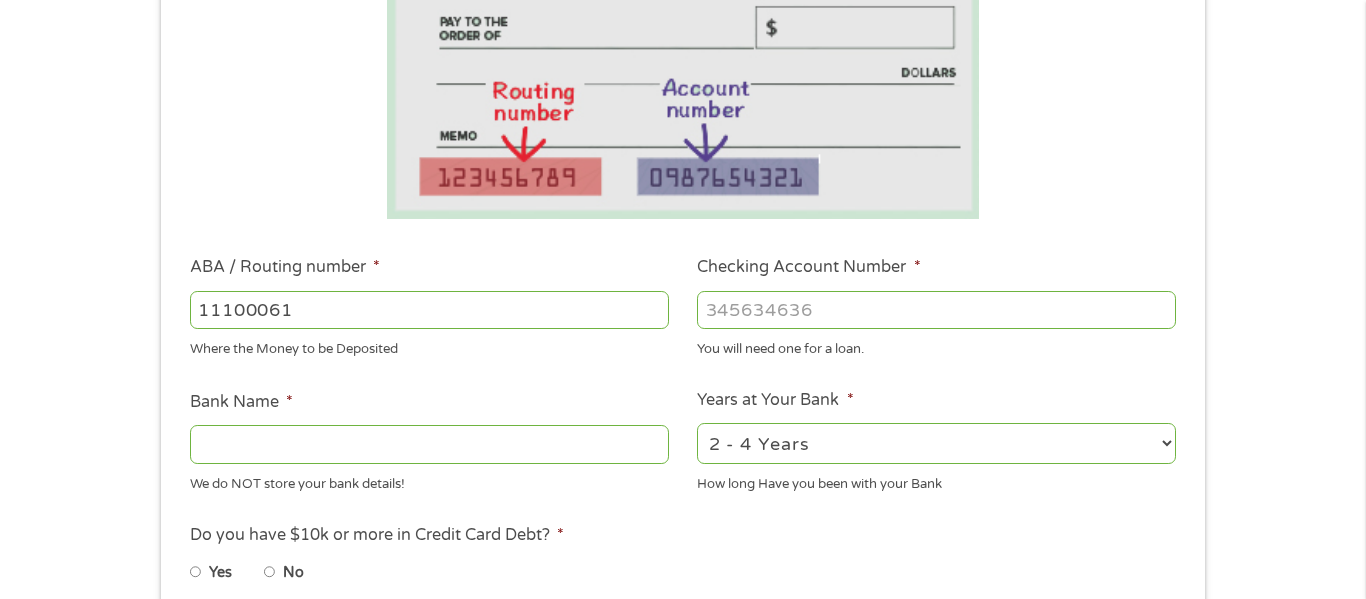 type on "111000614" 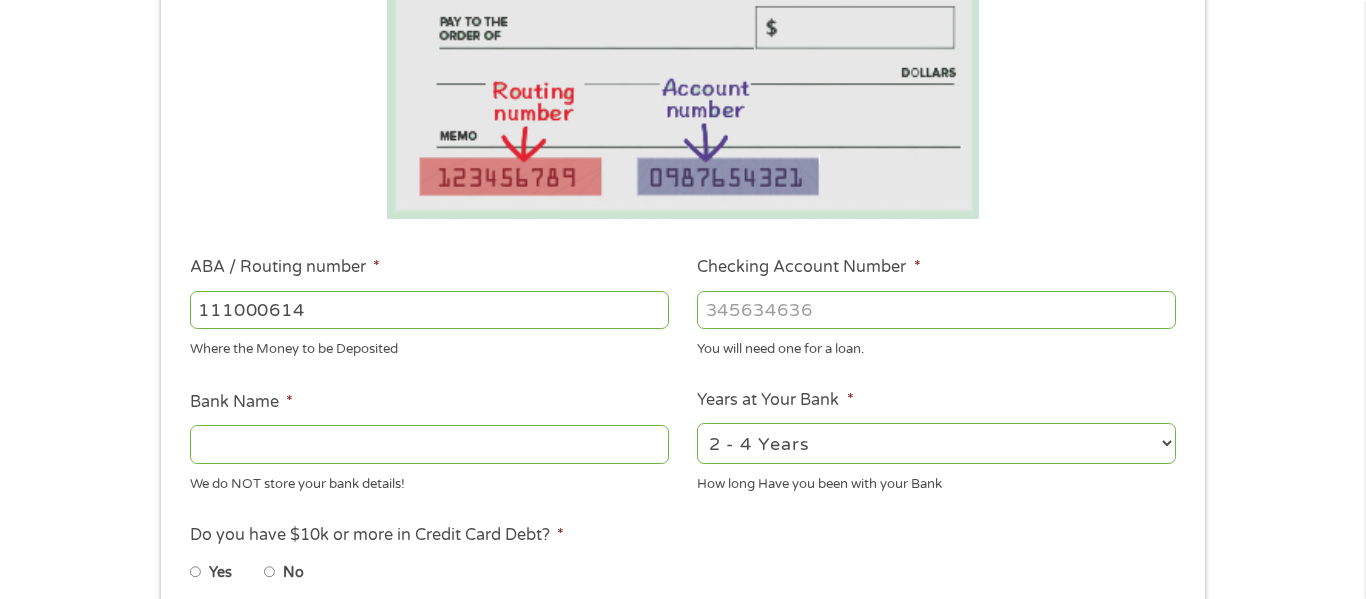 type on "JPMORGAN CHASE BANK NA" 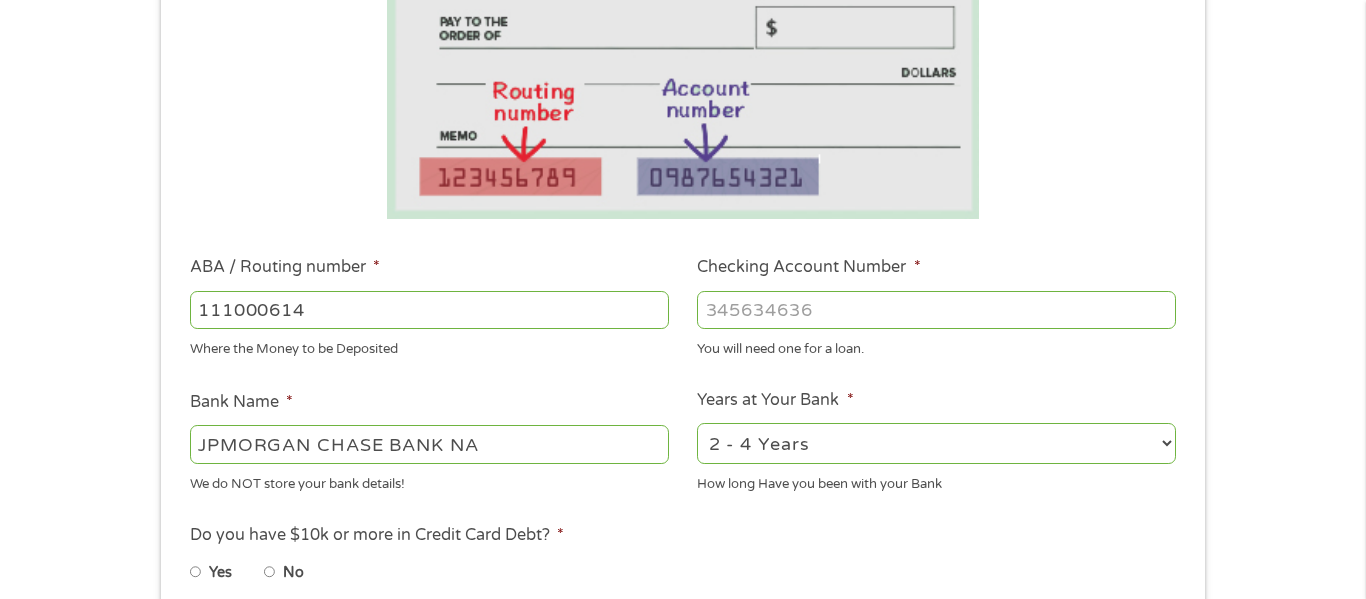 type on "111000614" 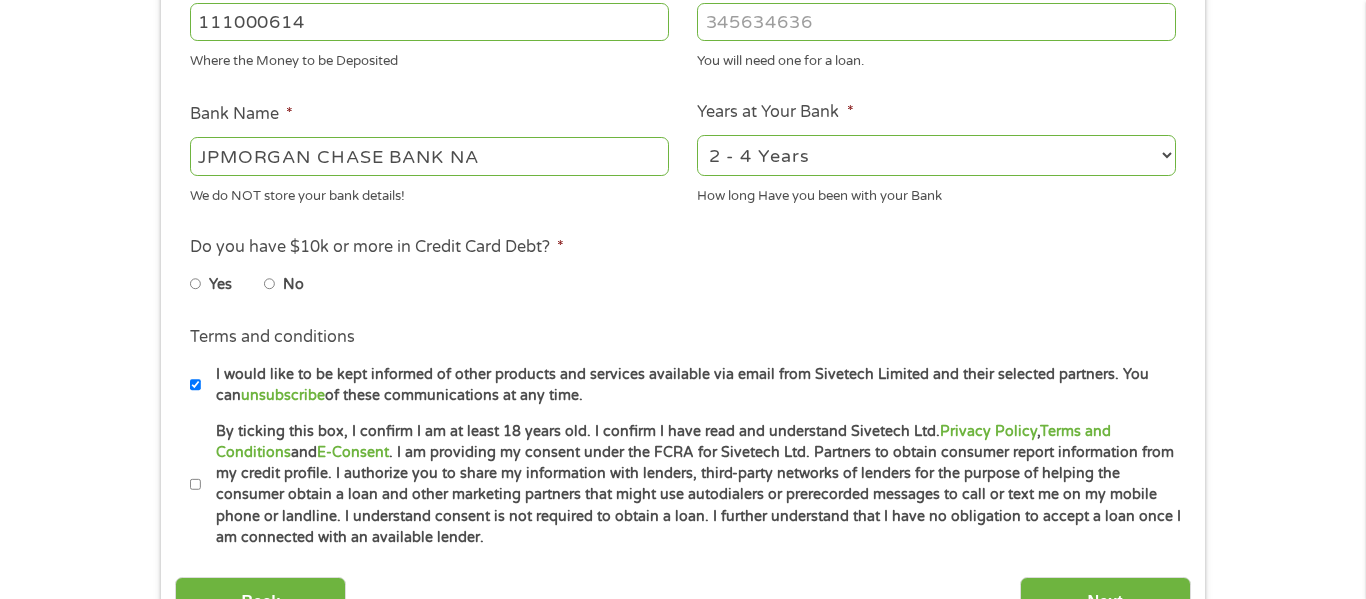 scroll, scrollTop: 690, scrollLeft: 0, axis: vertical 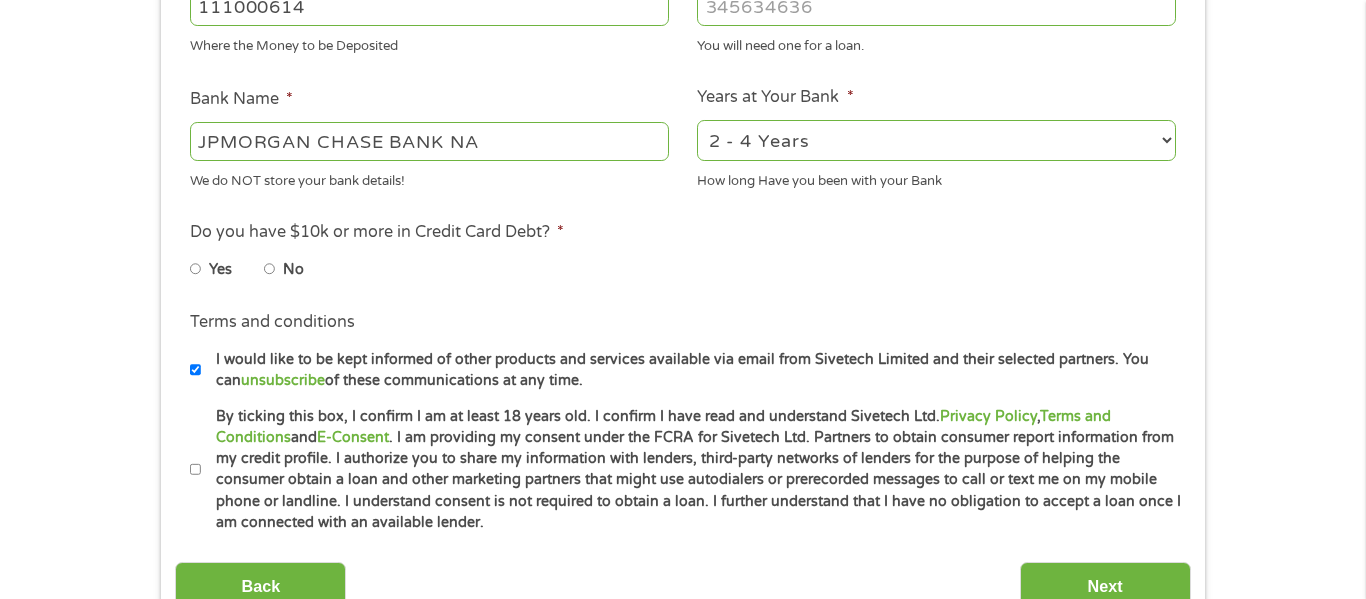 type on "[PHONE]" 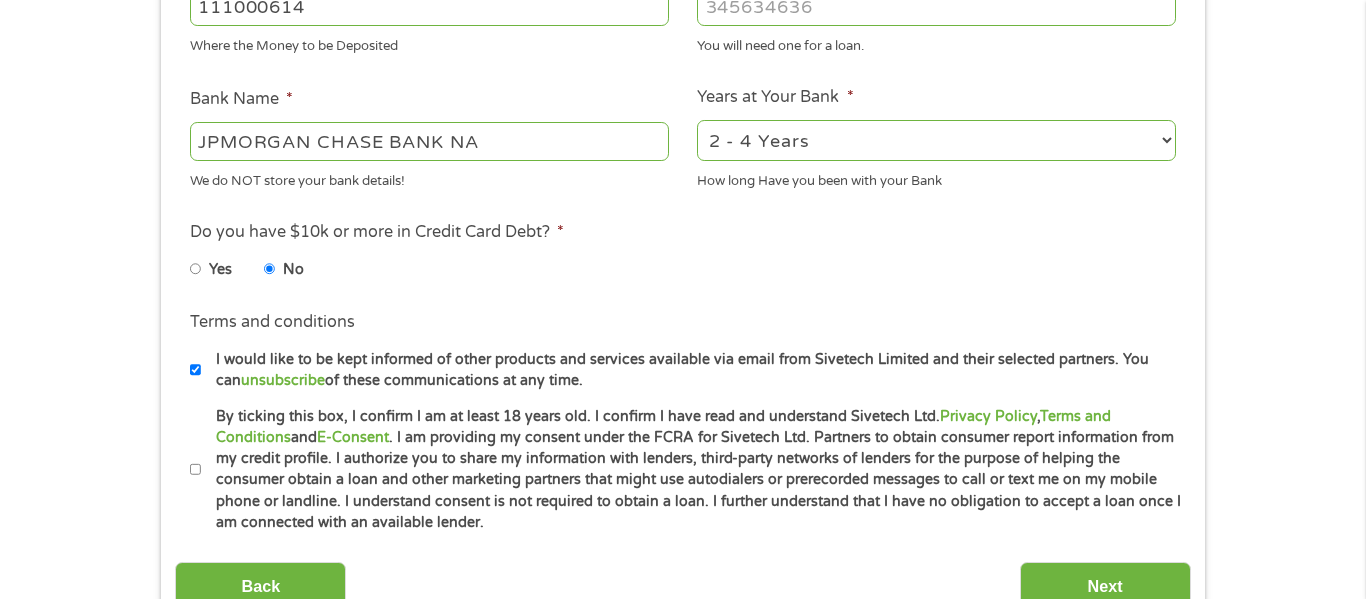 click on "By ticking this box, I confirm I am at least 18 years old. I confirm I have read and understand Sivetech Ltd.  Privacy Policy ,  Terms and Conditions  and  E-Consent . I am providing my consent under the FCRA for Sivetech Ltd. Partners to obtain consumer report information from my credit profile. I authorize you to share my information with lenders, third-party networks of lenders for the purpose of helping the consumer obtain a loan and other marketing partners that might use autodialers or prerecorded messages to call or text me on my mobile phone or landline. I understand consent is not required to obtain a loan. I further understand that I have no obligation to accept a loan once I am connected with an available lender." at bounding box center (196, 470) 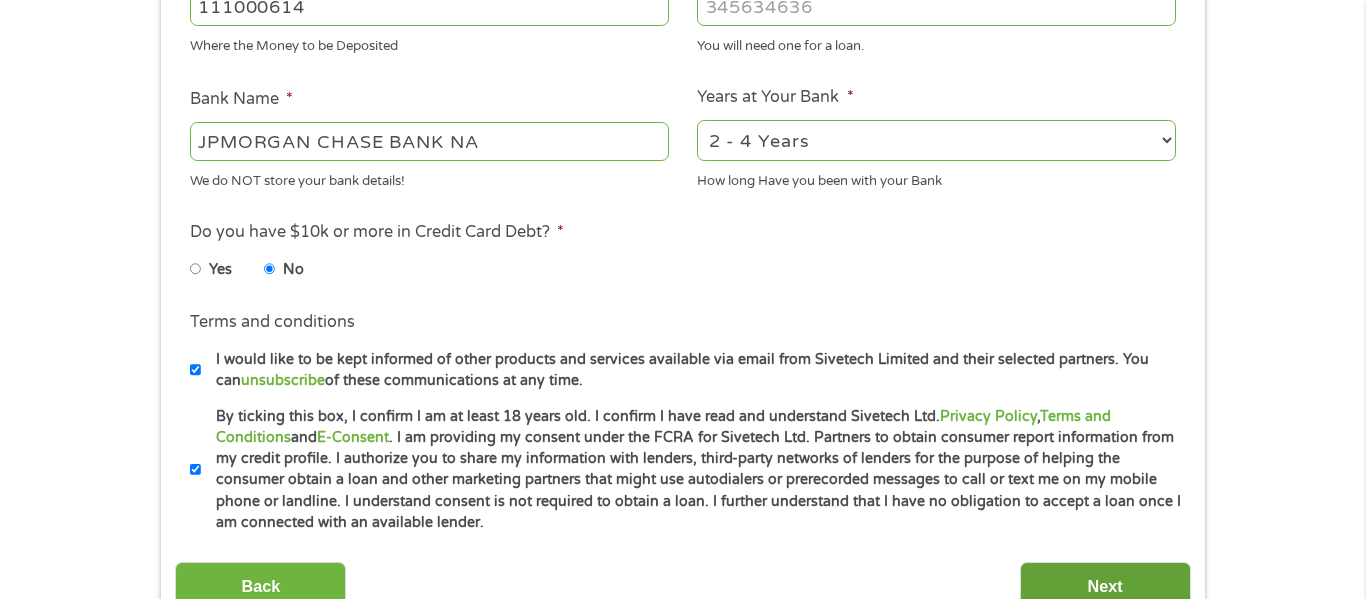 click on "Next" at bounding box center (1105, 586) 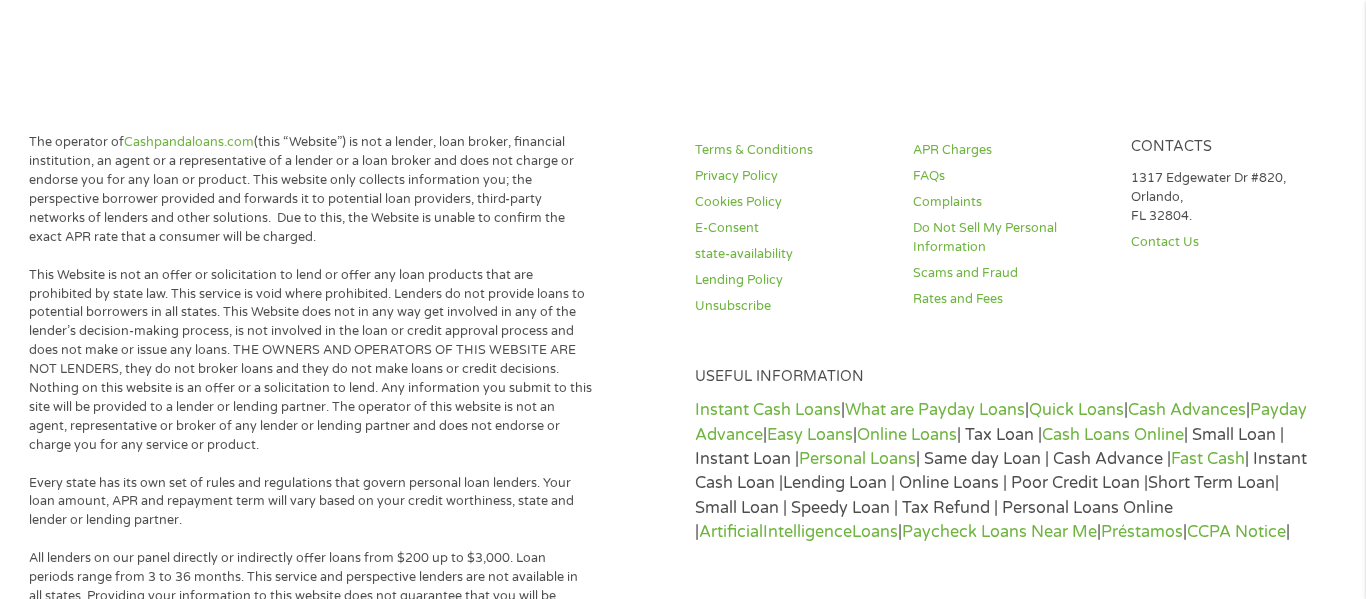 scroll, scrollTop: 8, scrollLeft: 8, axis: both 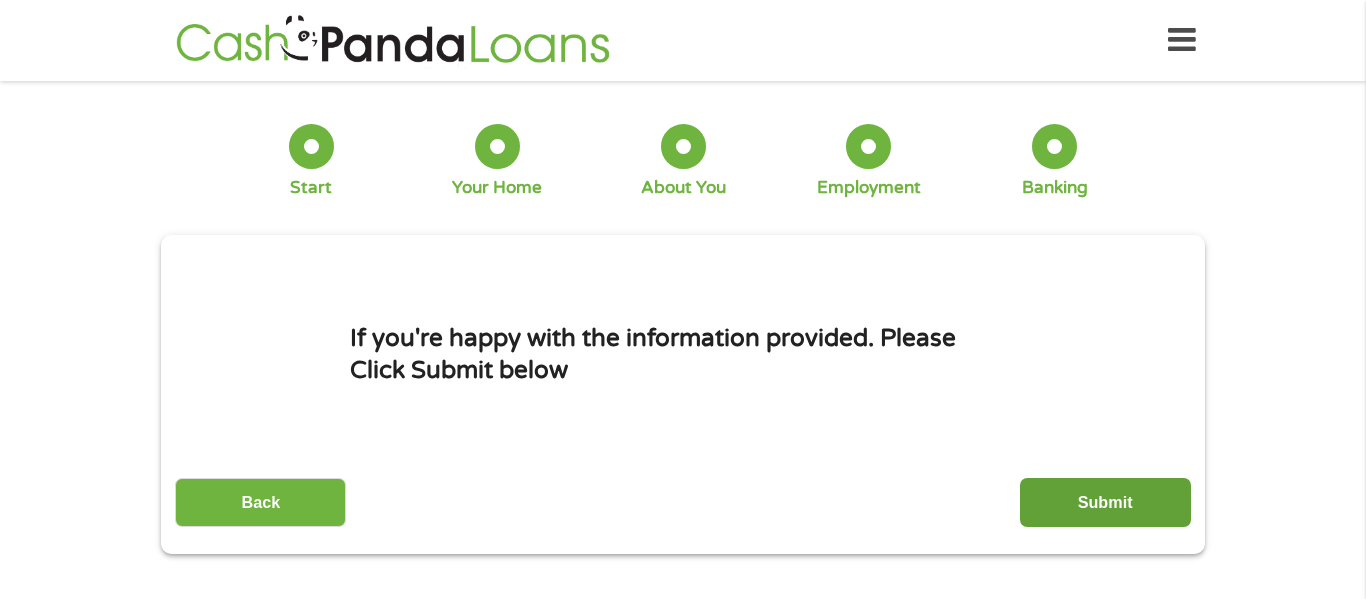 click on "Submit" at bounding box center [1105, 502] 